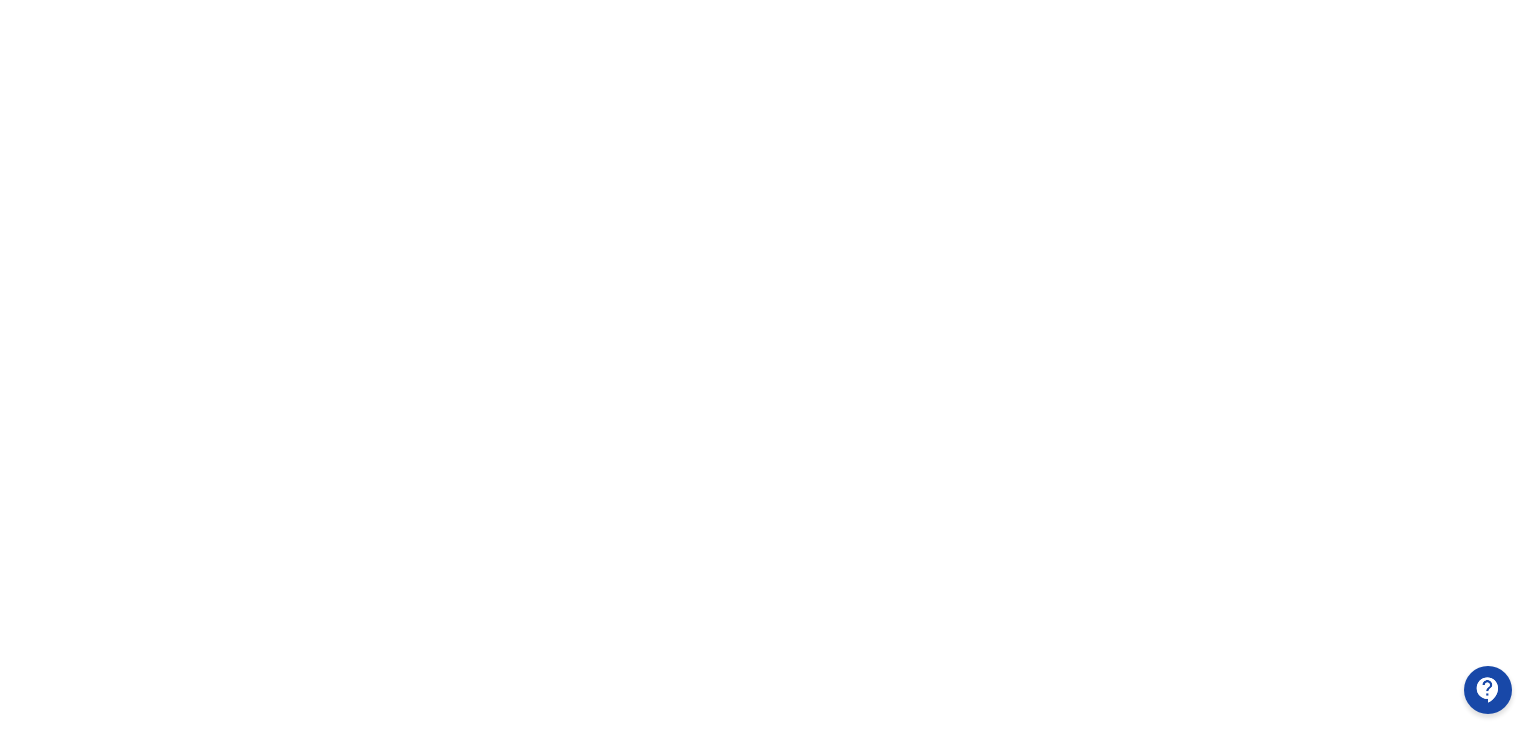 scroll, scrollTop: 422, scrollLeft: 0, axis: vertical 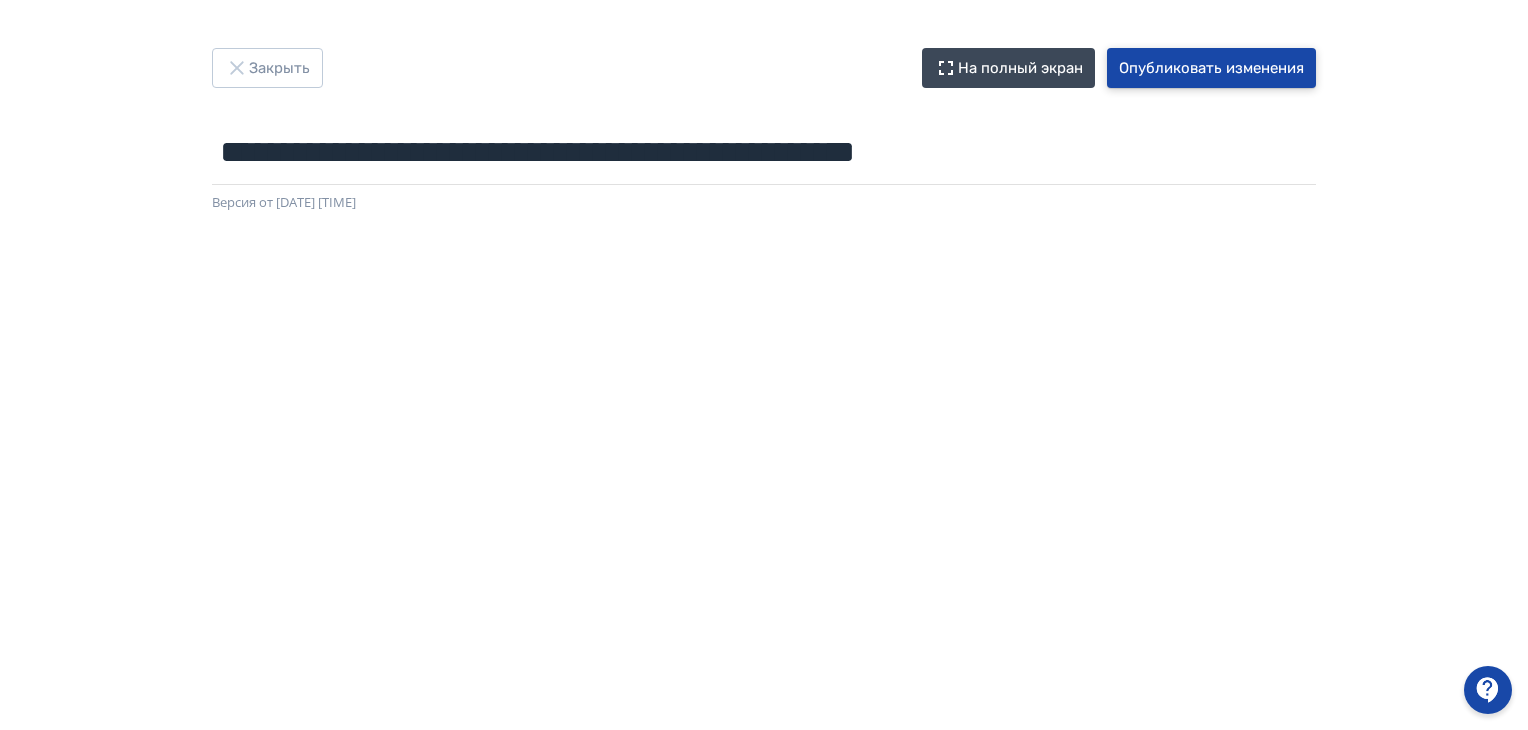 click on "Опубликовать изменения" at bounding box center (1211, 68) 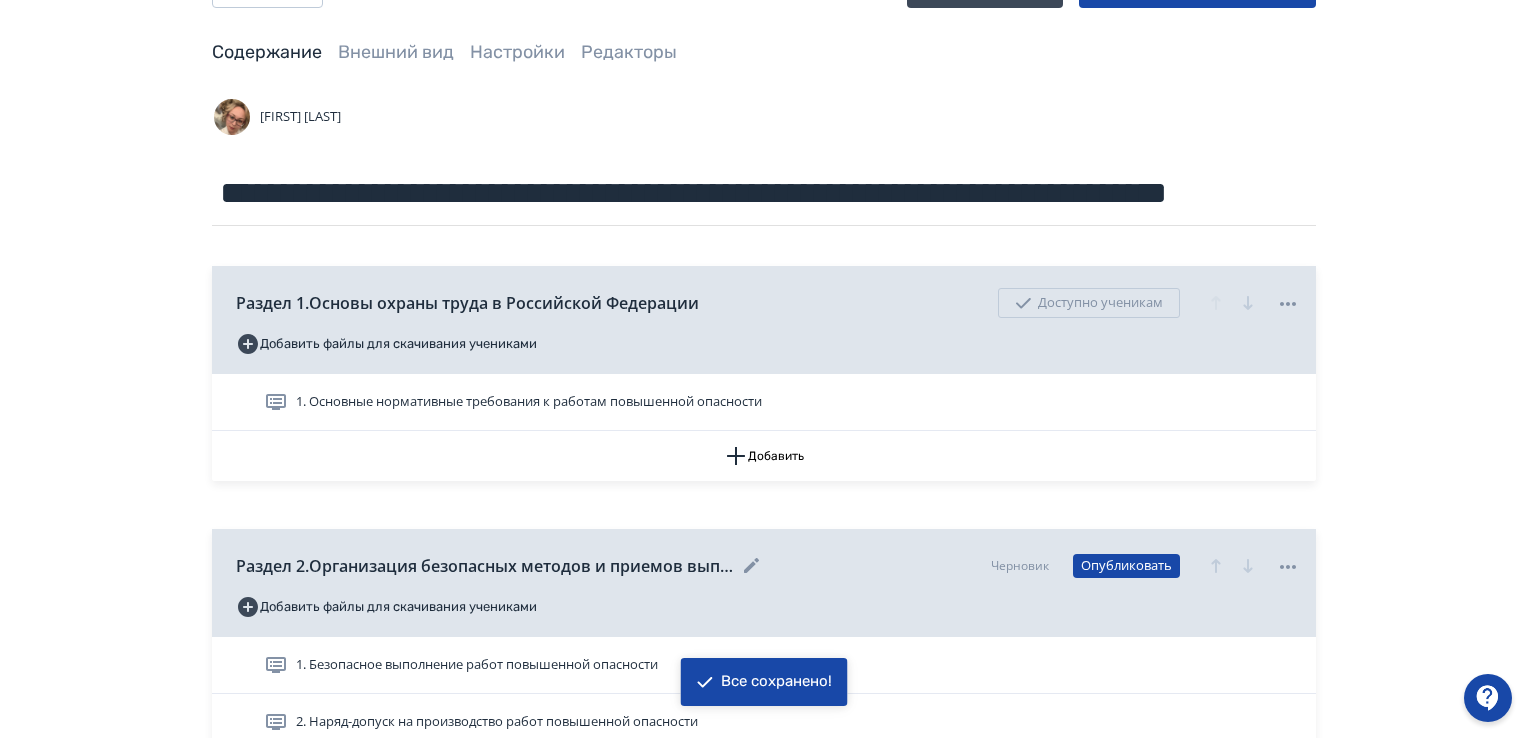 scroll, scrollTop: 200, scrollLeft: 0, axis: vertical 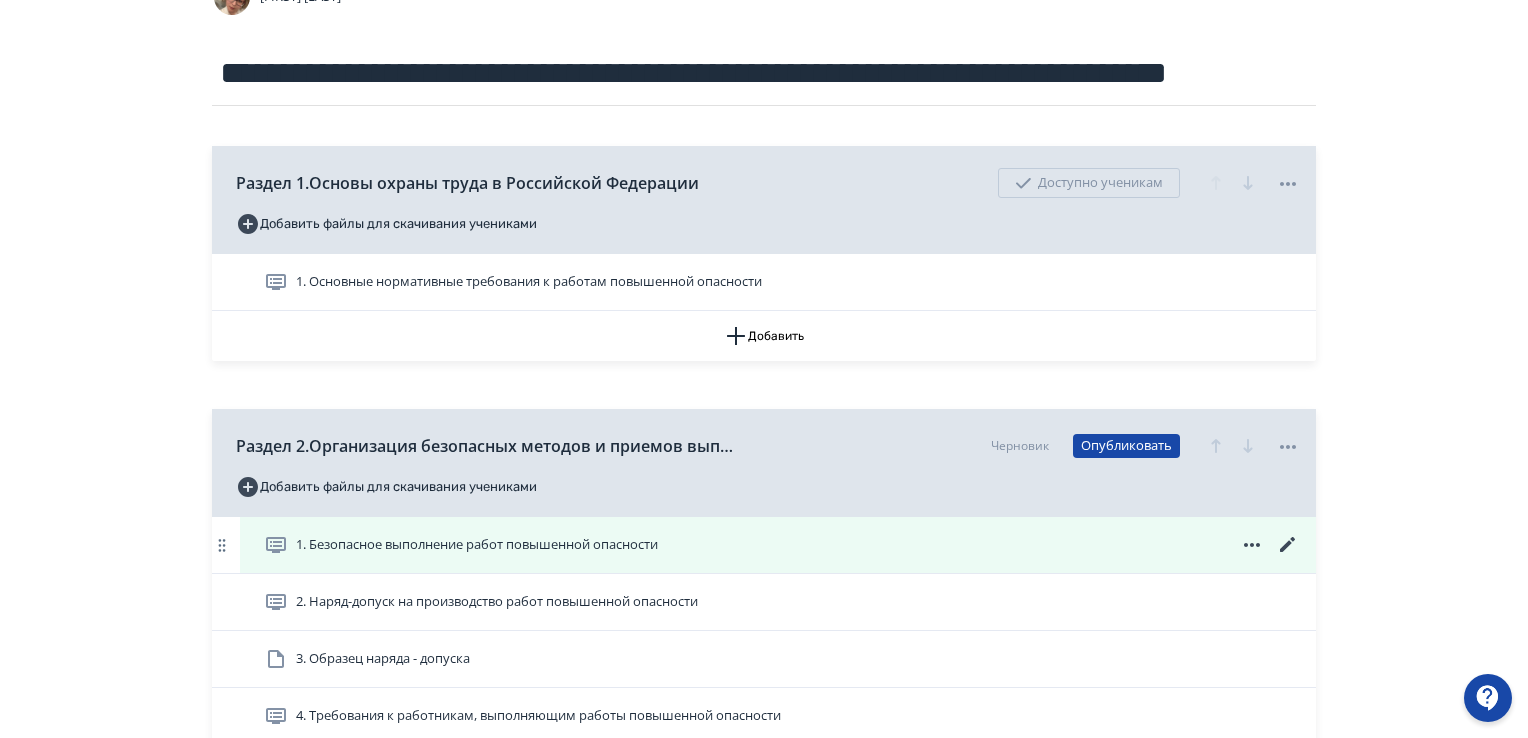 click 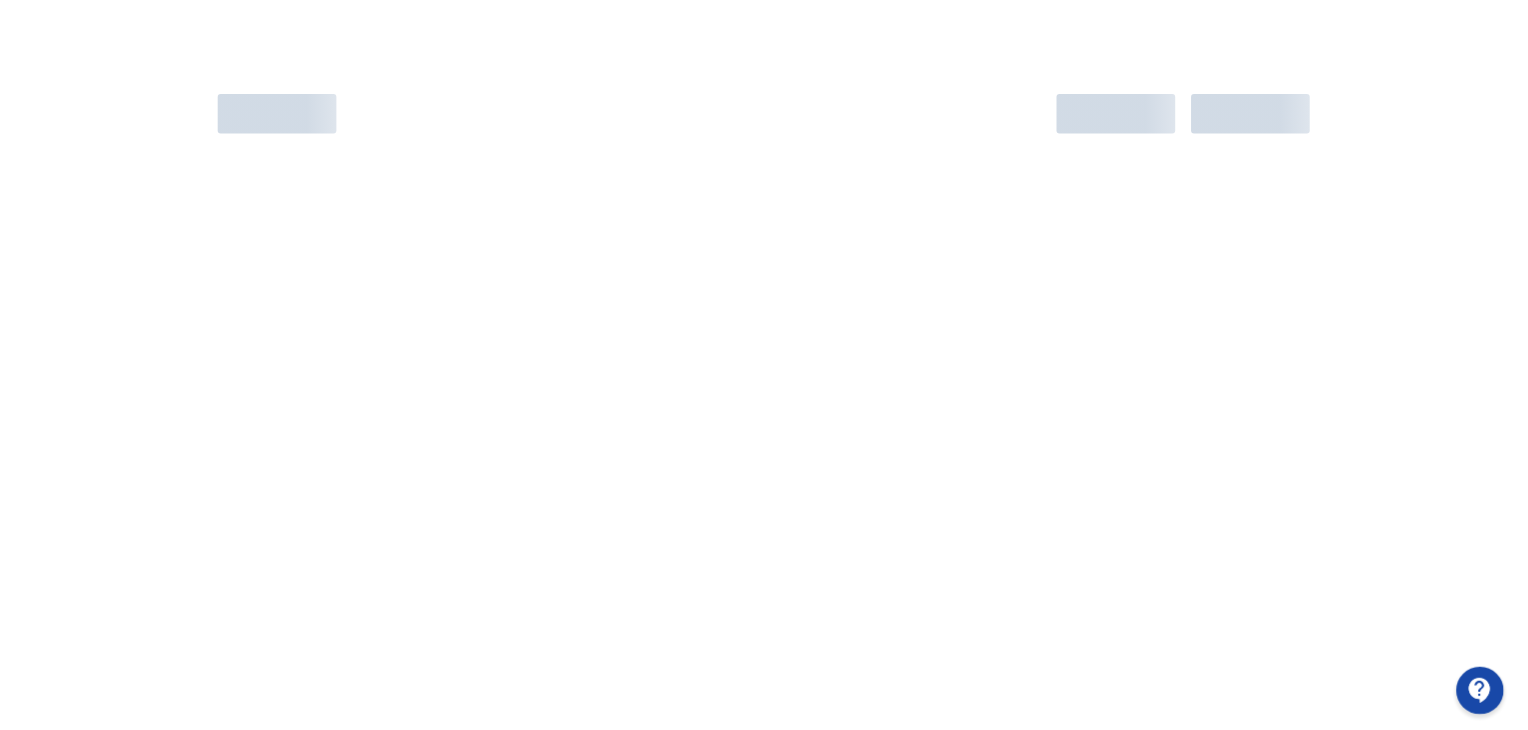 scroll, scrollTop: 0, scrollLeft: 0, axis: both 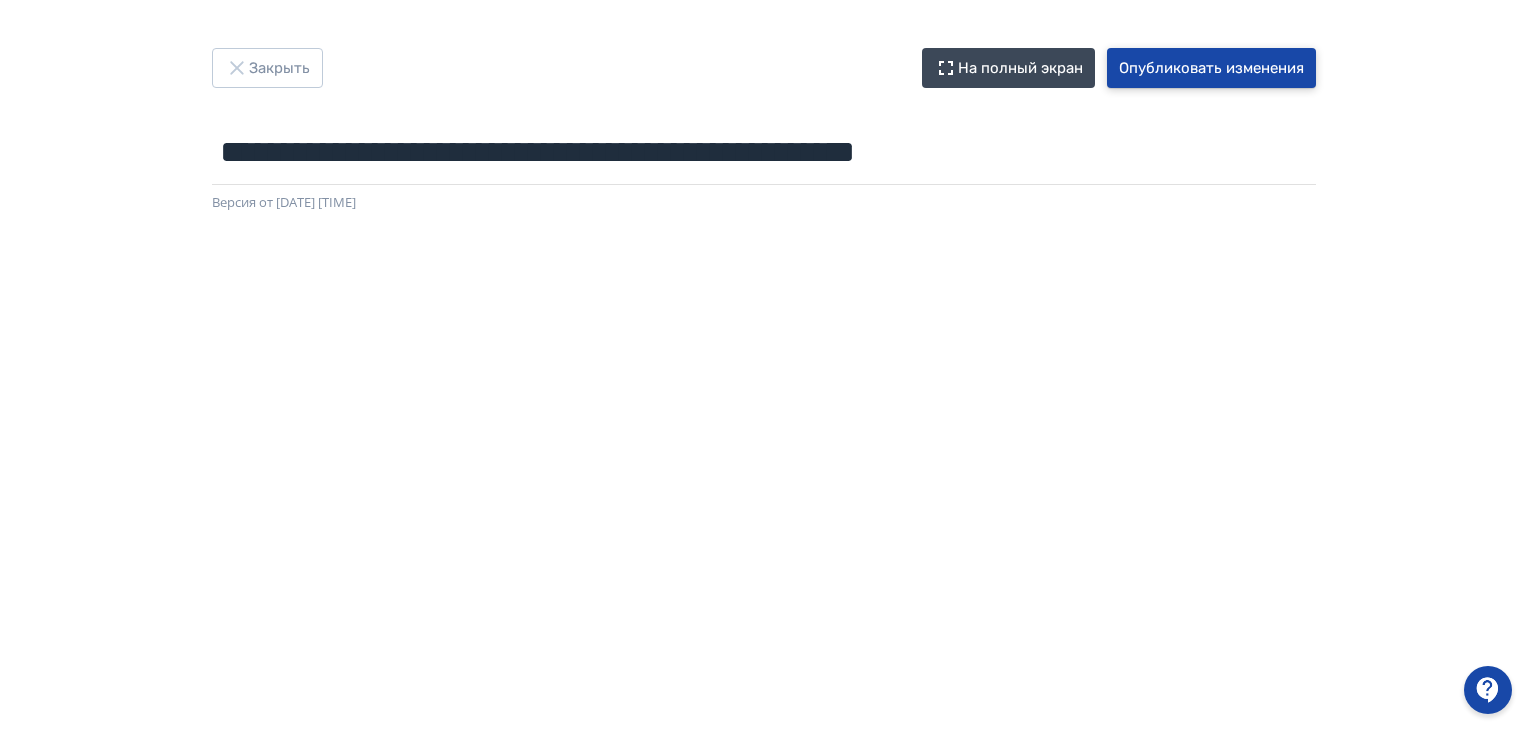 click on "Опубликовать изменения" at bounding box center [1211, 68] 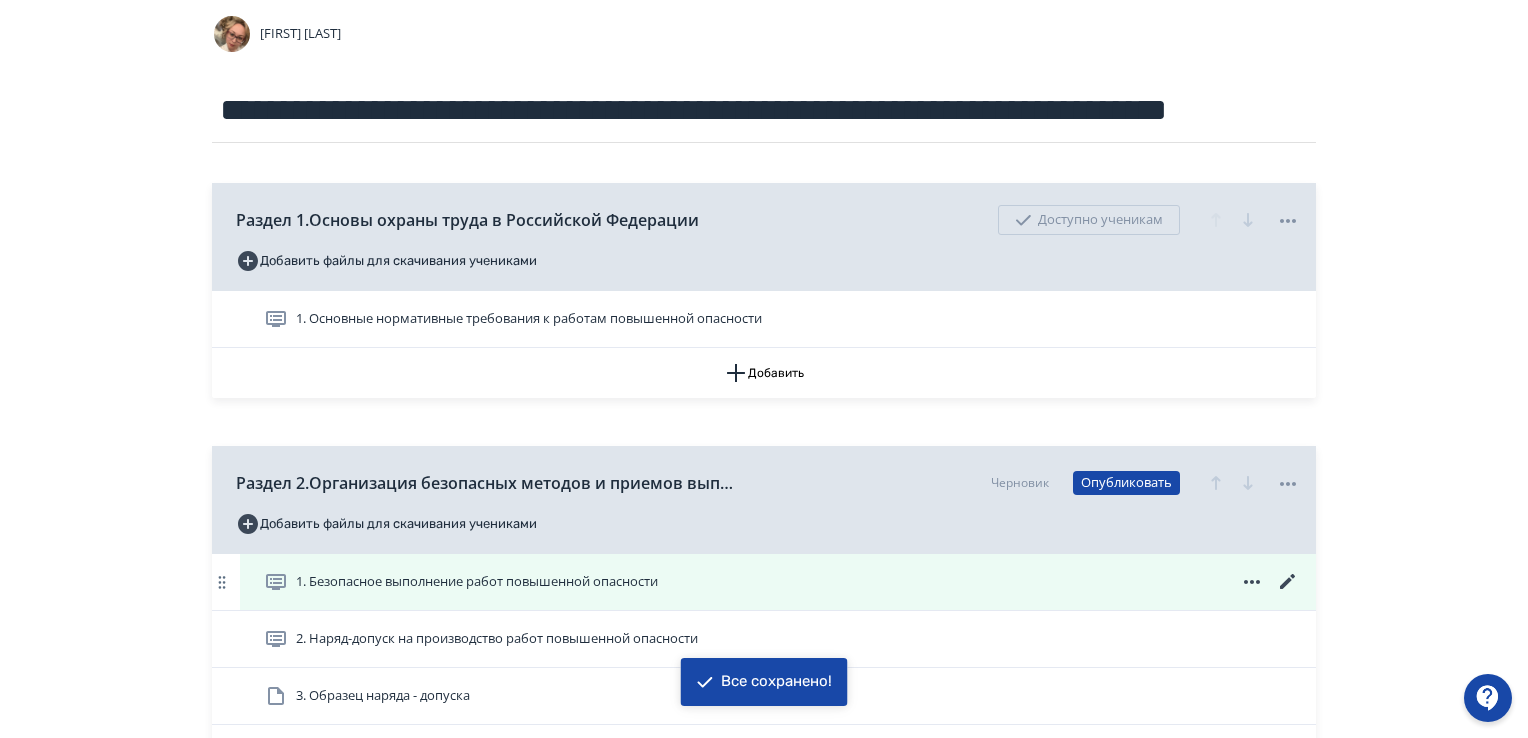 scroll, scrollTop: 300, scrollLeft: 0, axis: vertical 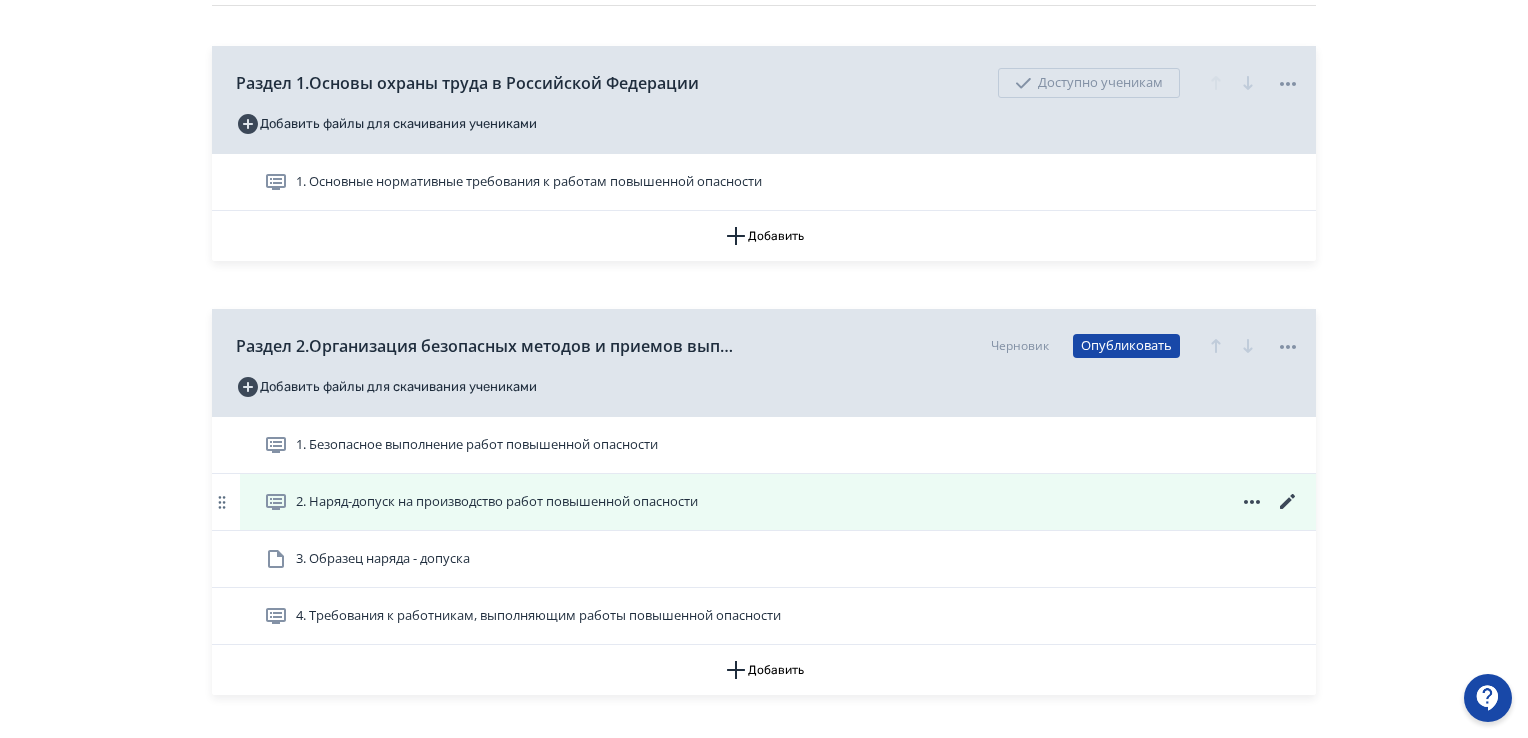 click 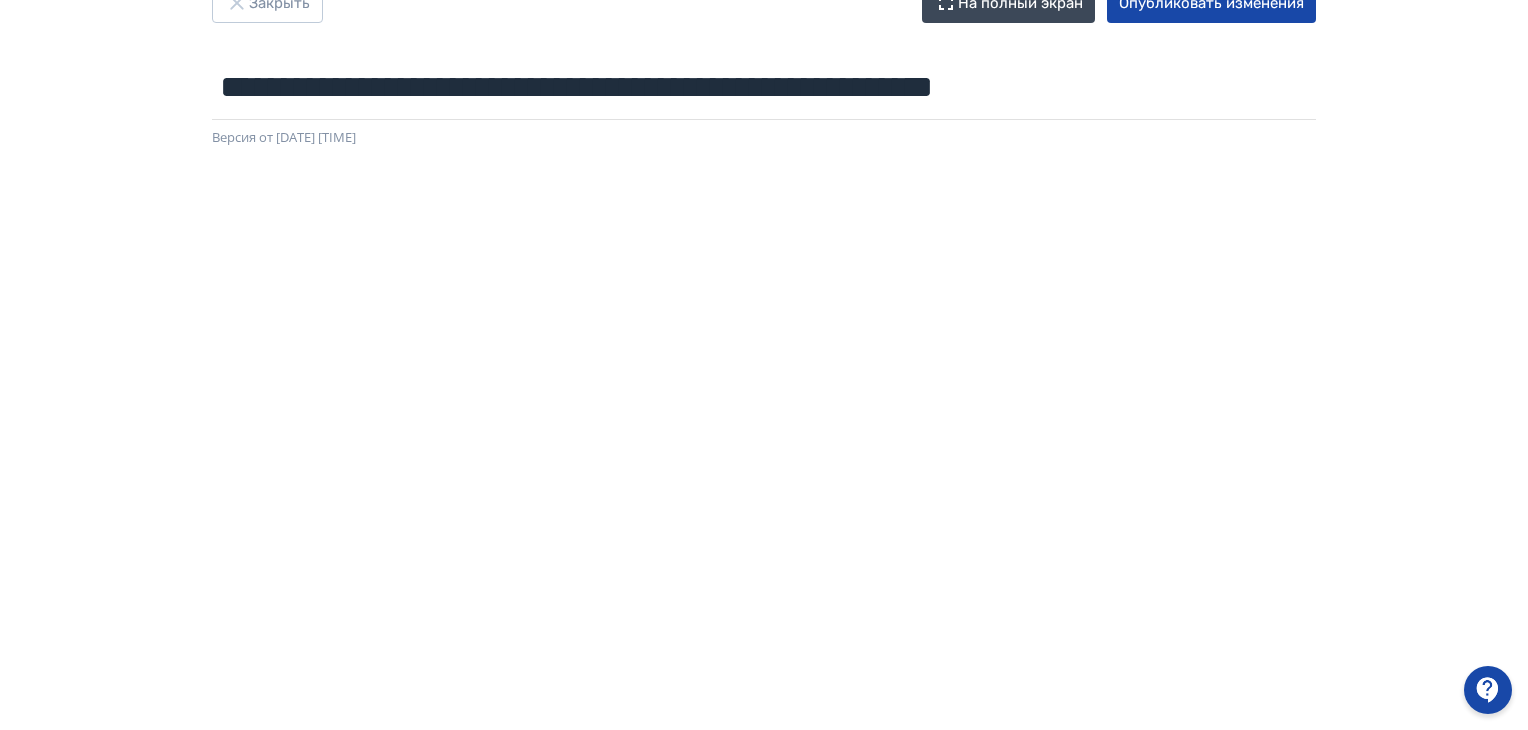 scroll, scrollTop: 0, scrollLeft: 4, axis: horizontal 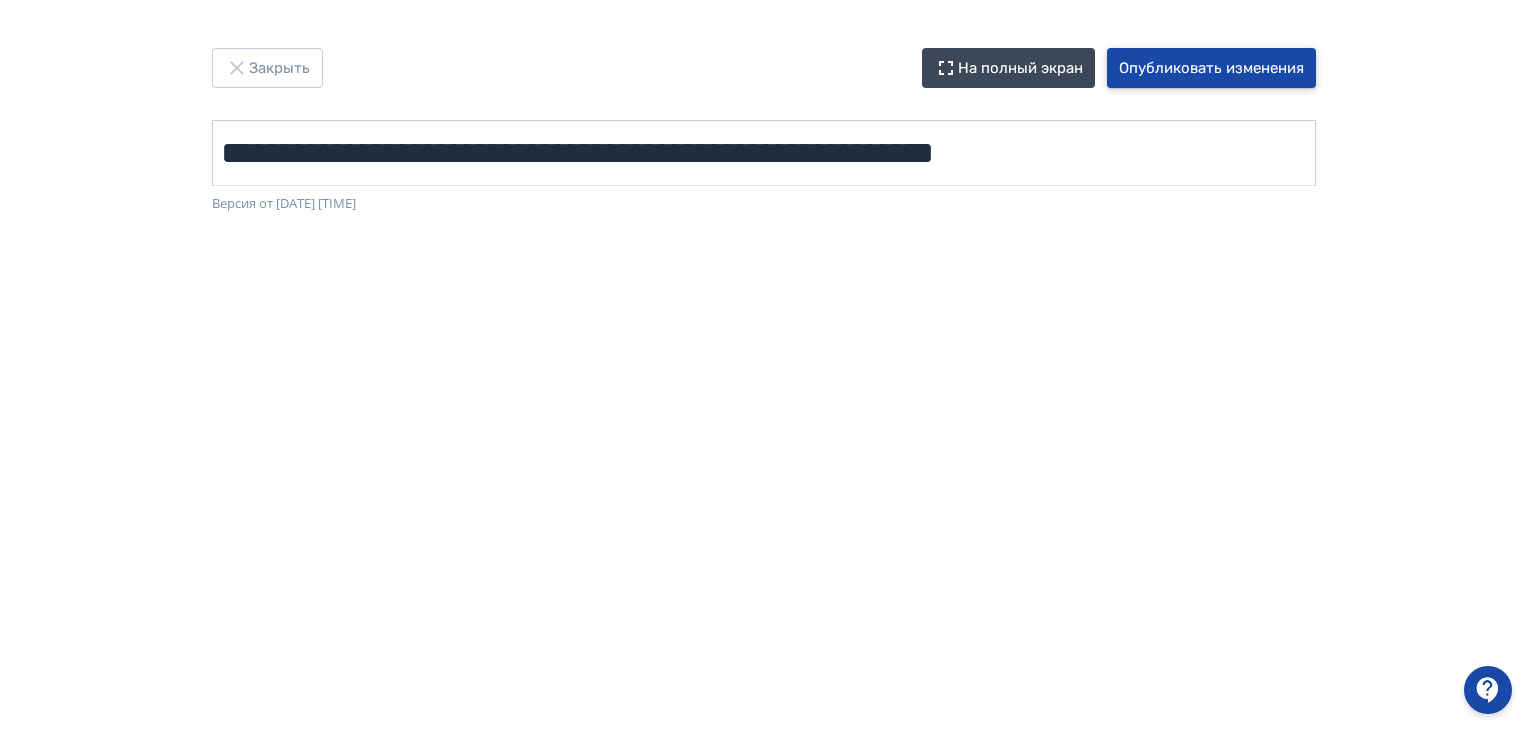 drag, startPoint x: 1184, startPoint y: 58, endPoint x: 1202, endPoint y: 129, distance: 73.24616 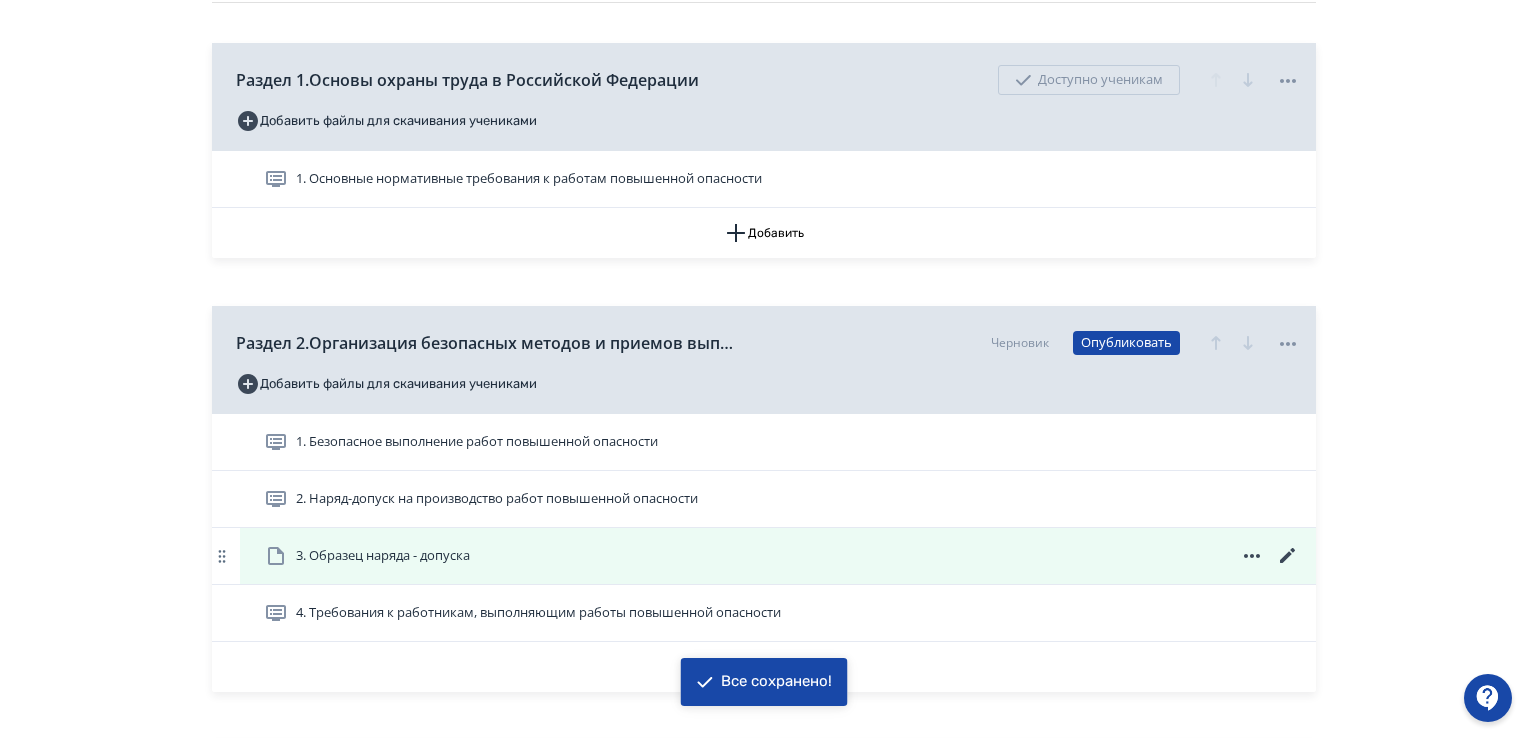 scroll, scrollTop: 500, scrollLeft: 0, axis: vertical 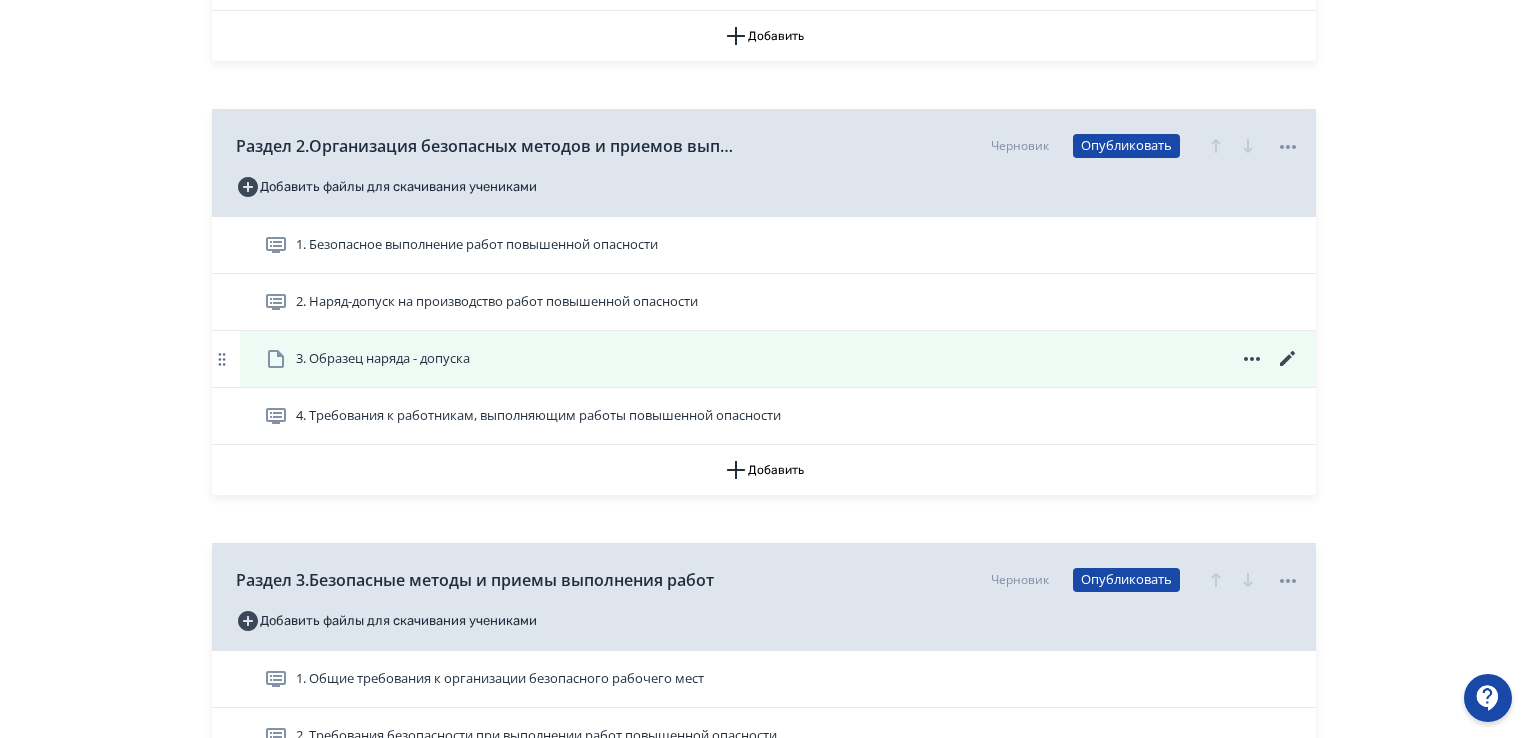 click 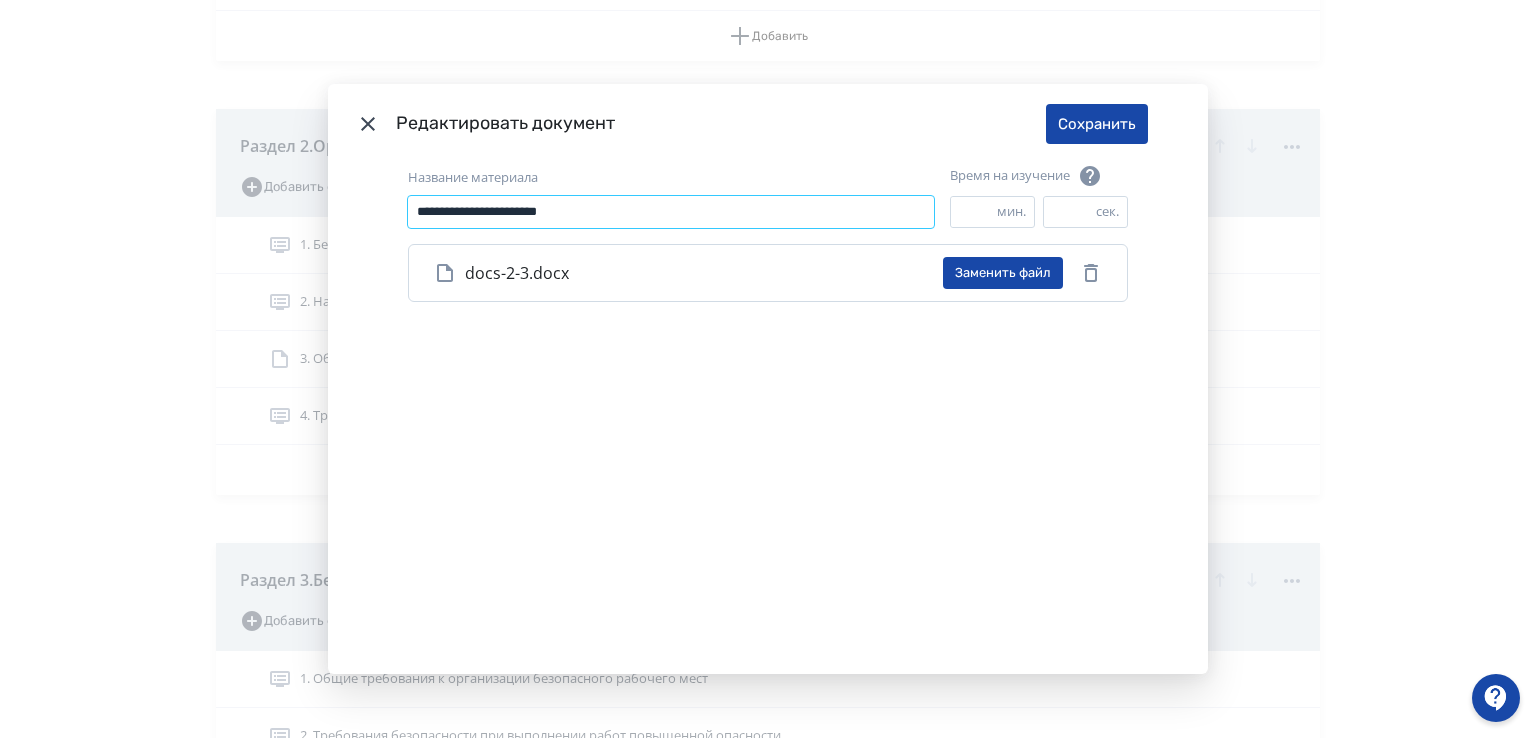 click on "**********" at bounding box center [671, 212] 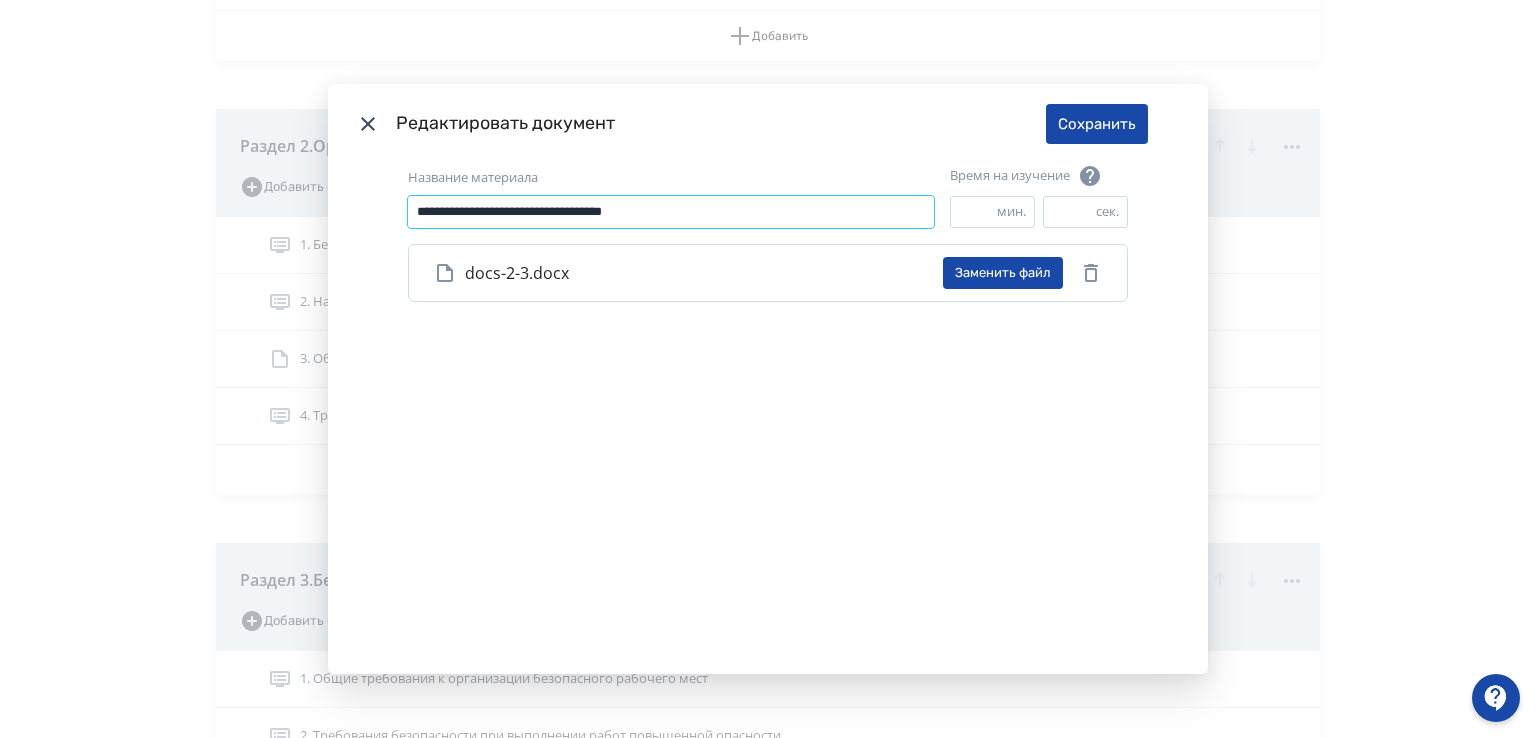type on "**********" 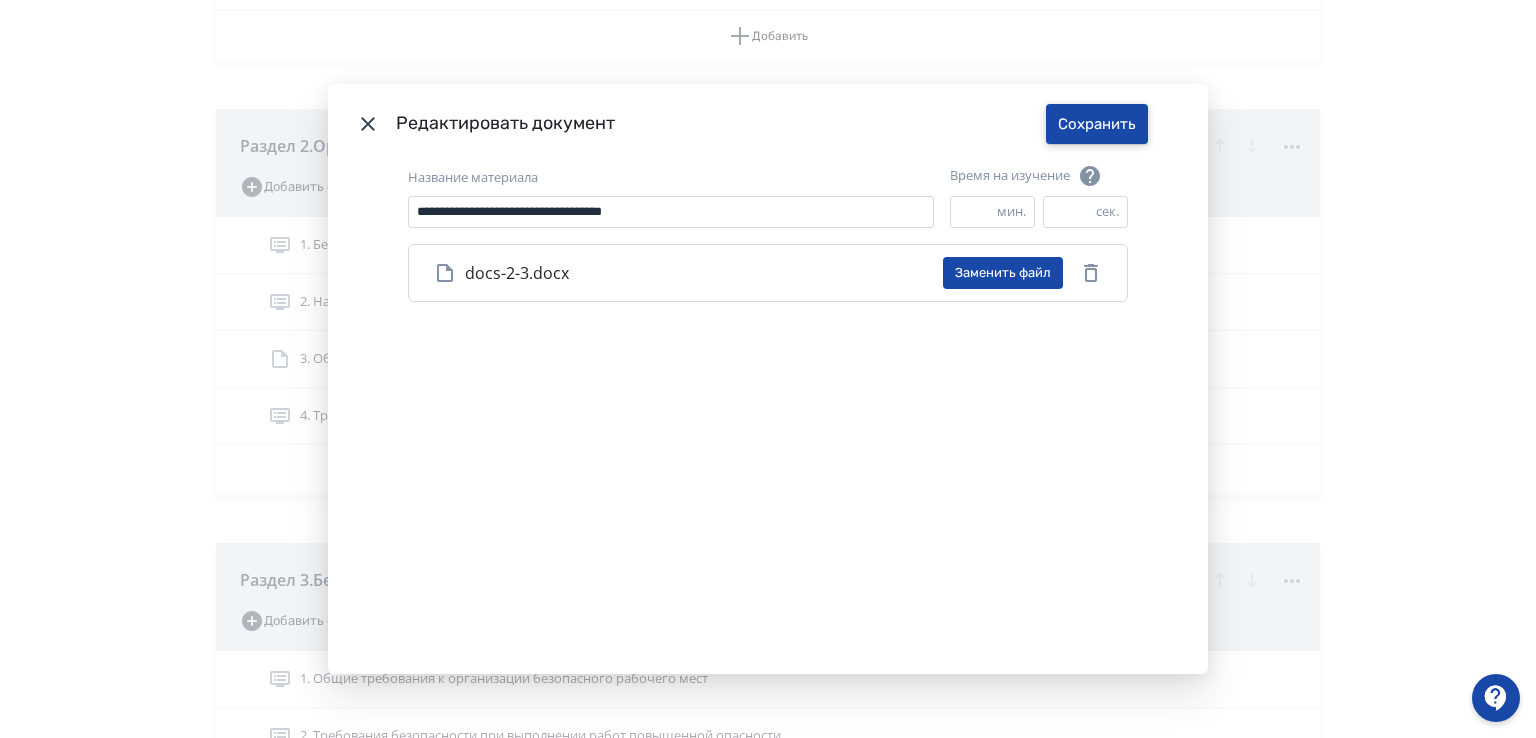 click on "Редактировать документ Сохранить" at bounding box center [768, 124] 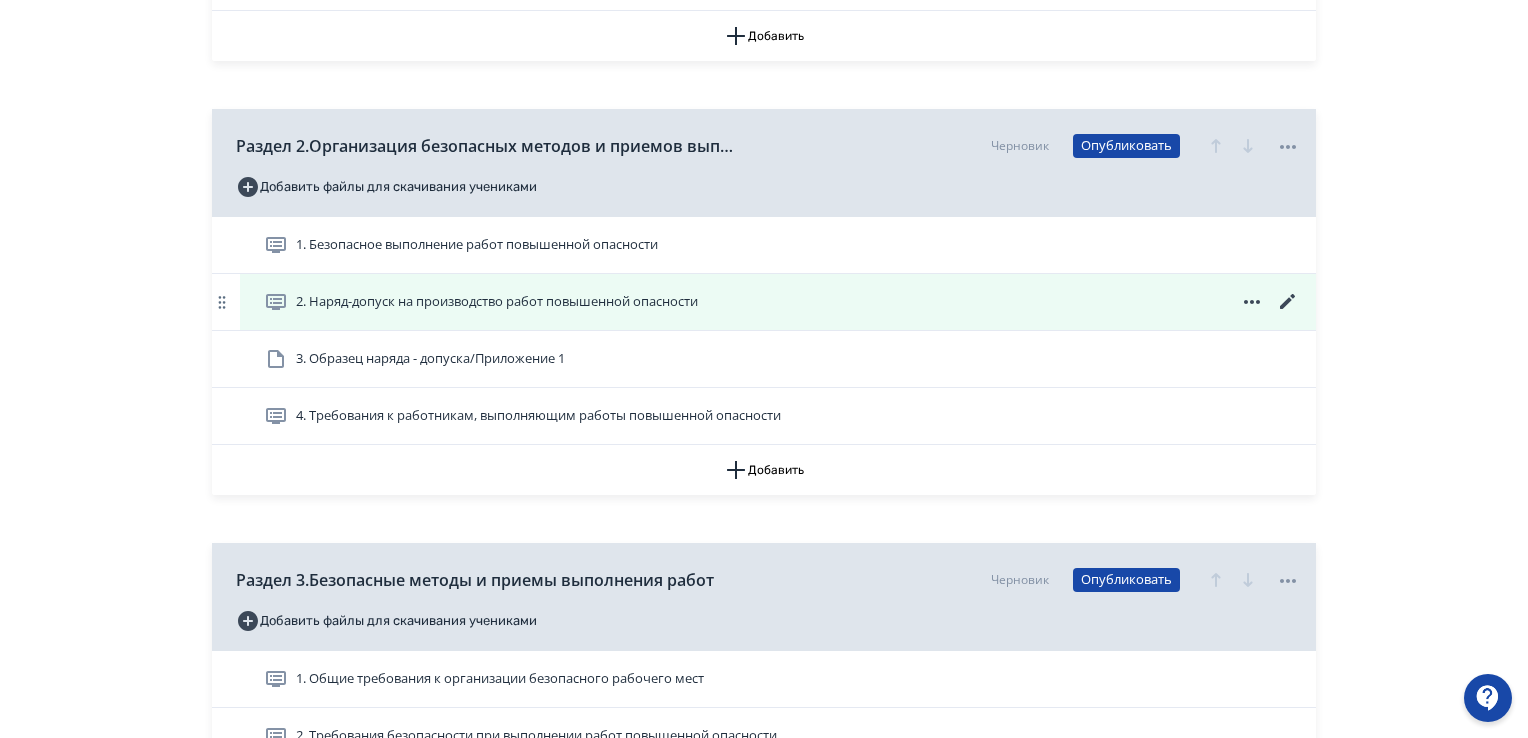 click 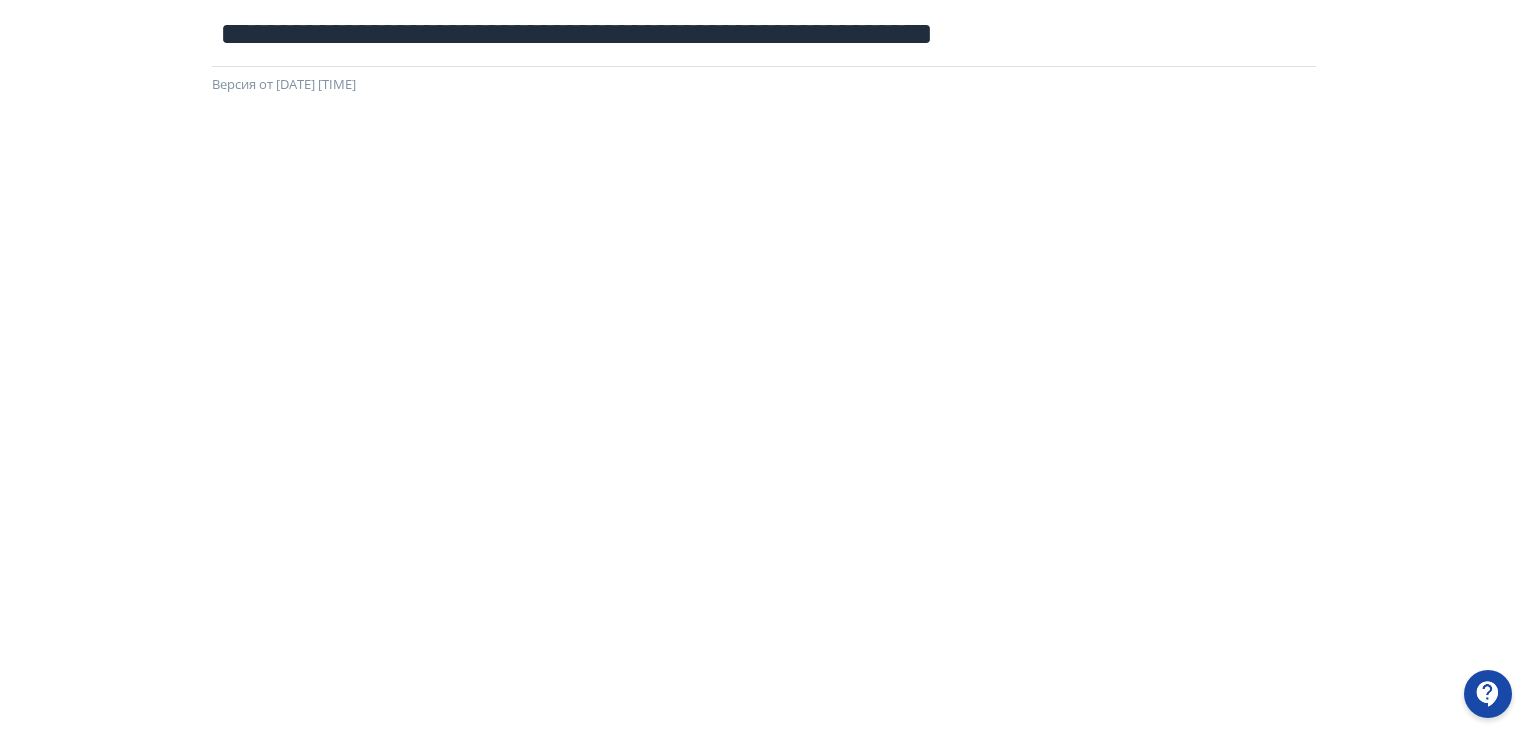 scroll, scrollTop: 0, scrollLeft: 0, axis: both 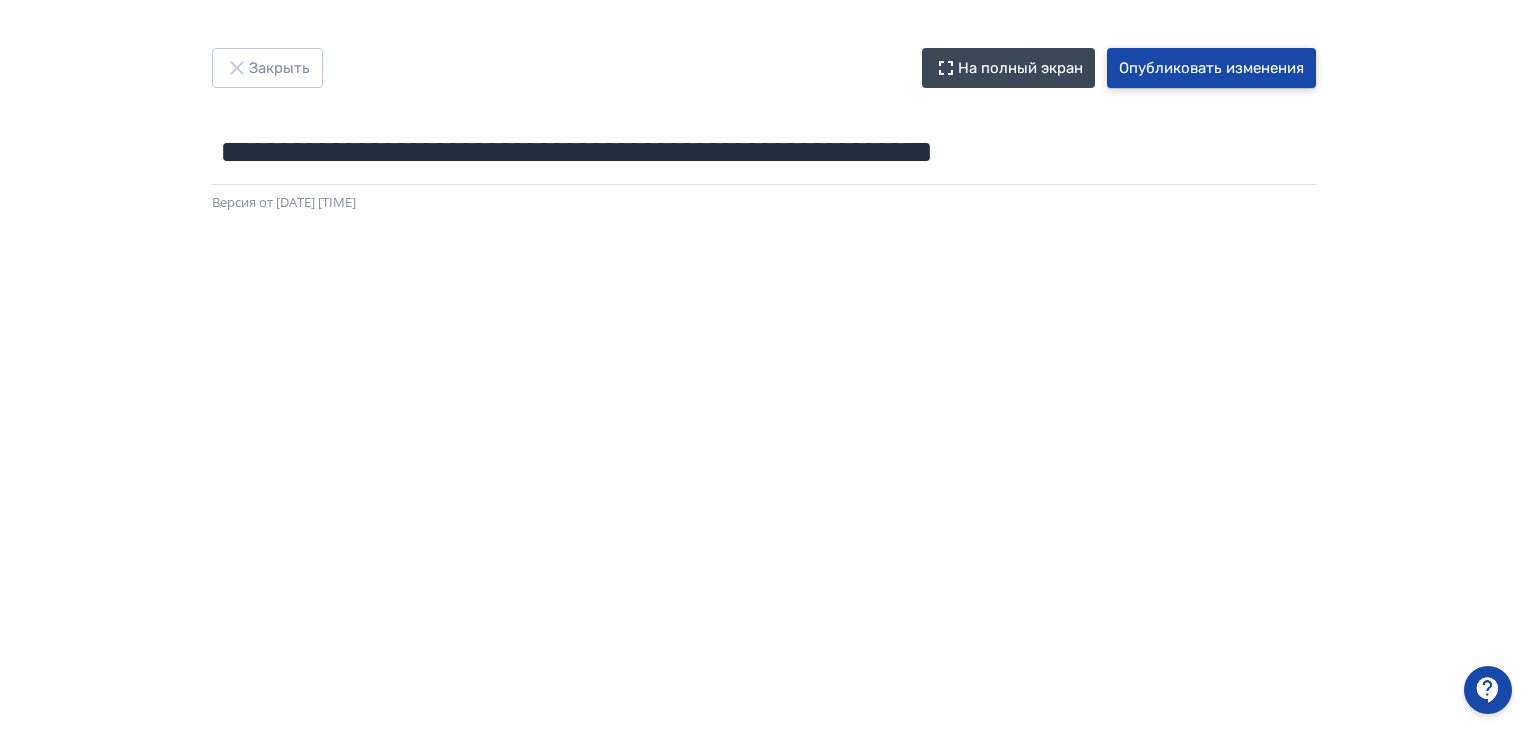 click on "Опубликовать изменения" at bounding box center [1211, 68] 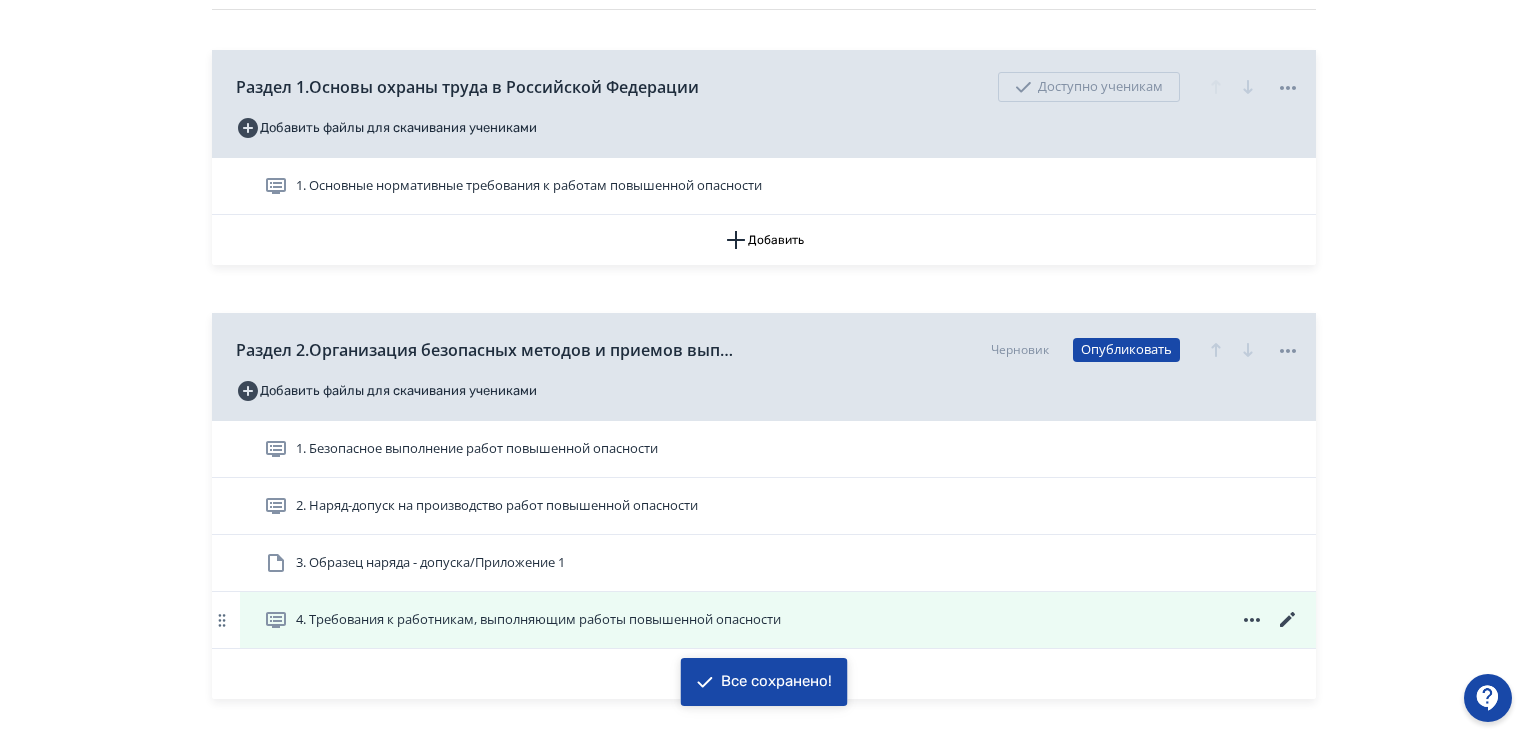 scroll, scrollTop: 300, scrollLeft: 0, axis: vertical 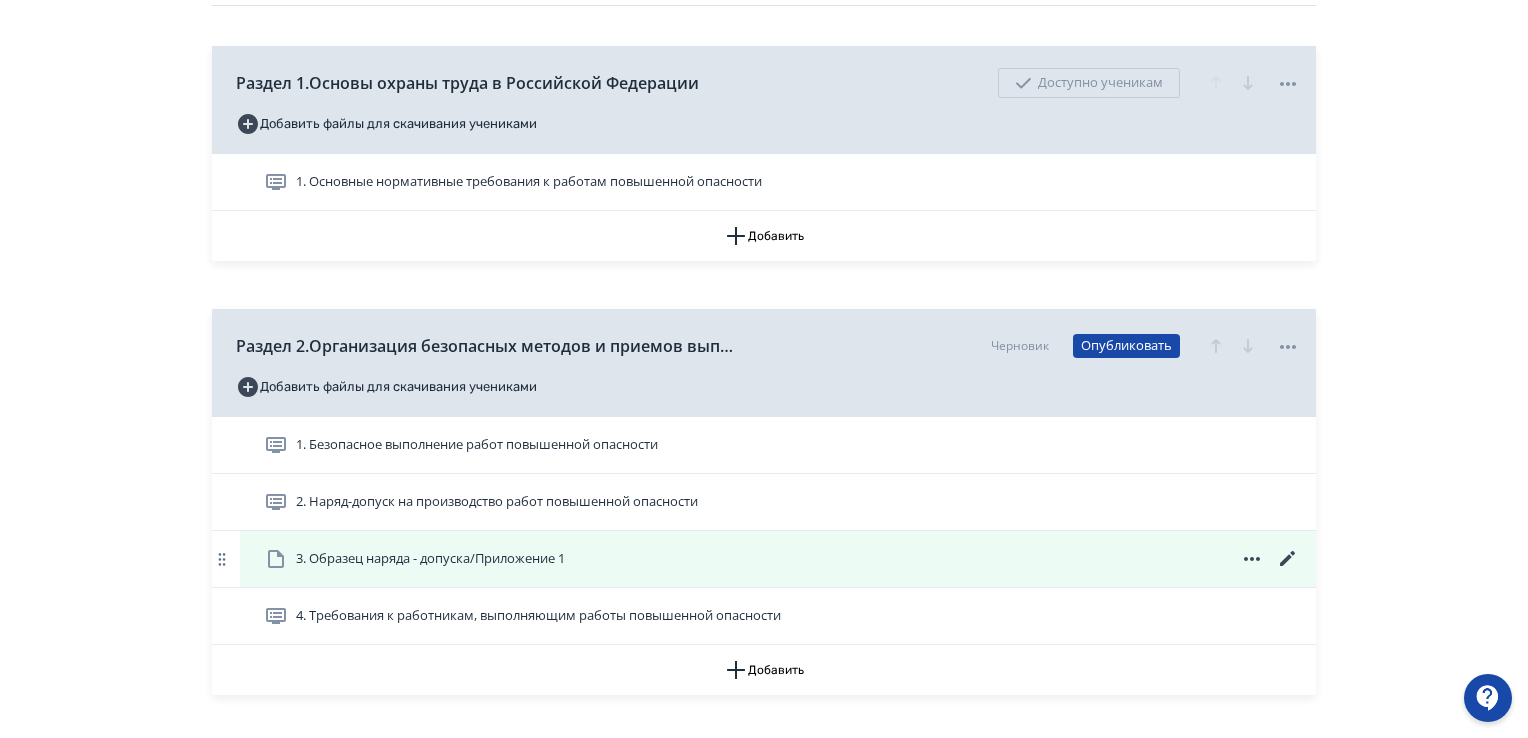 click 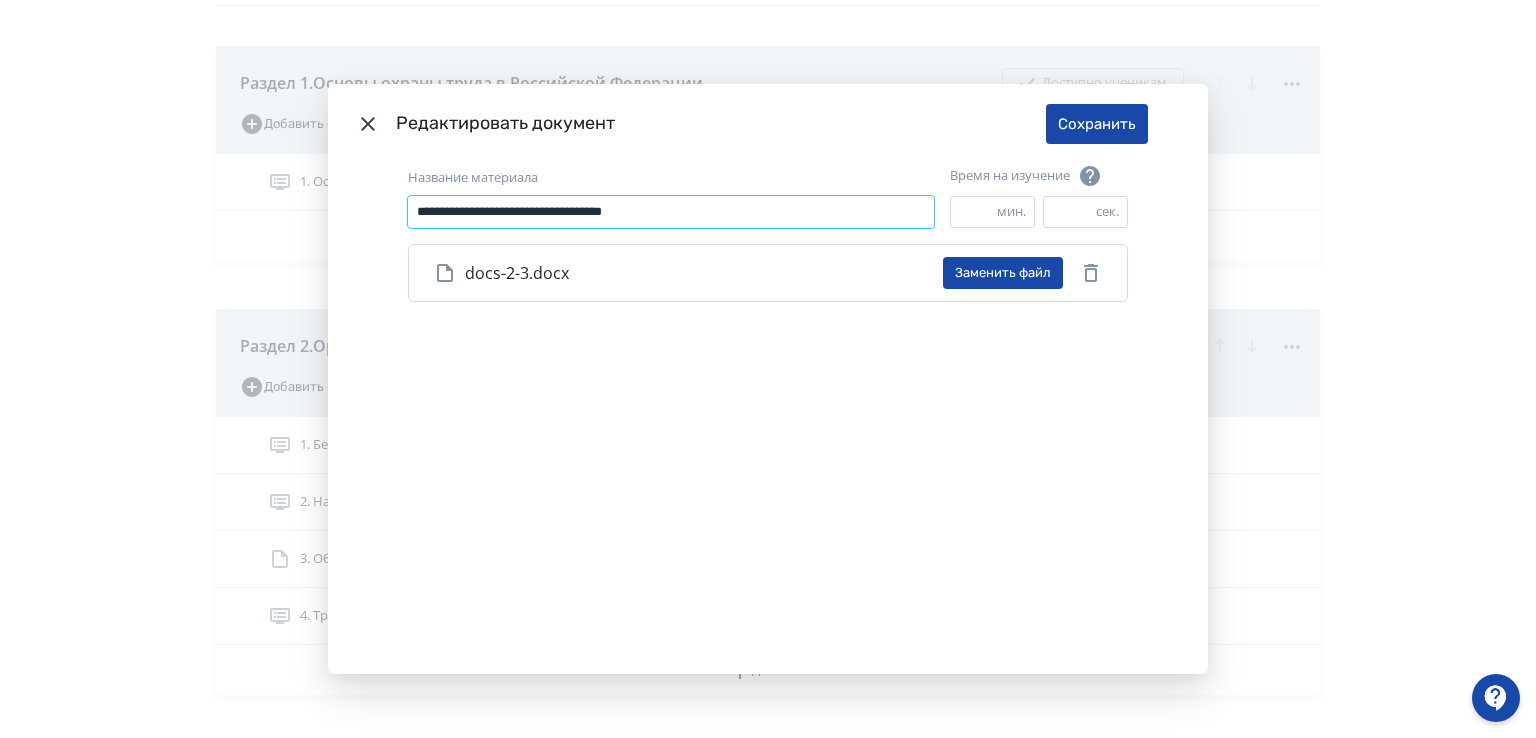 click on "**********" at bounding box center [671, 212] 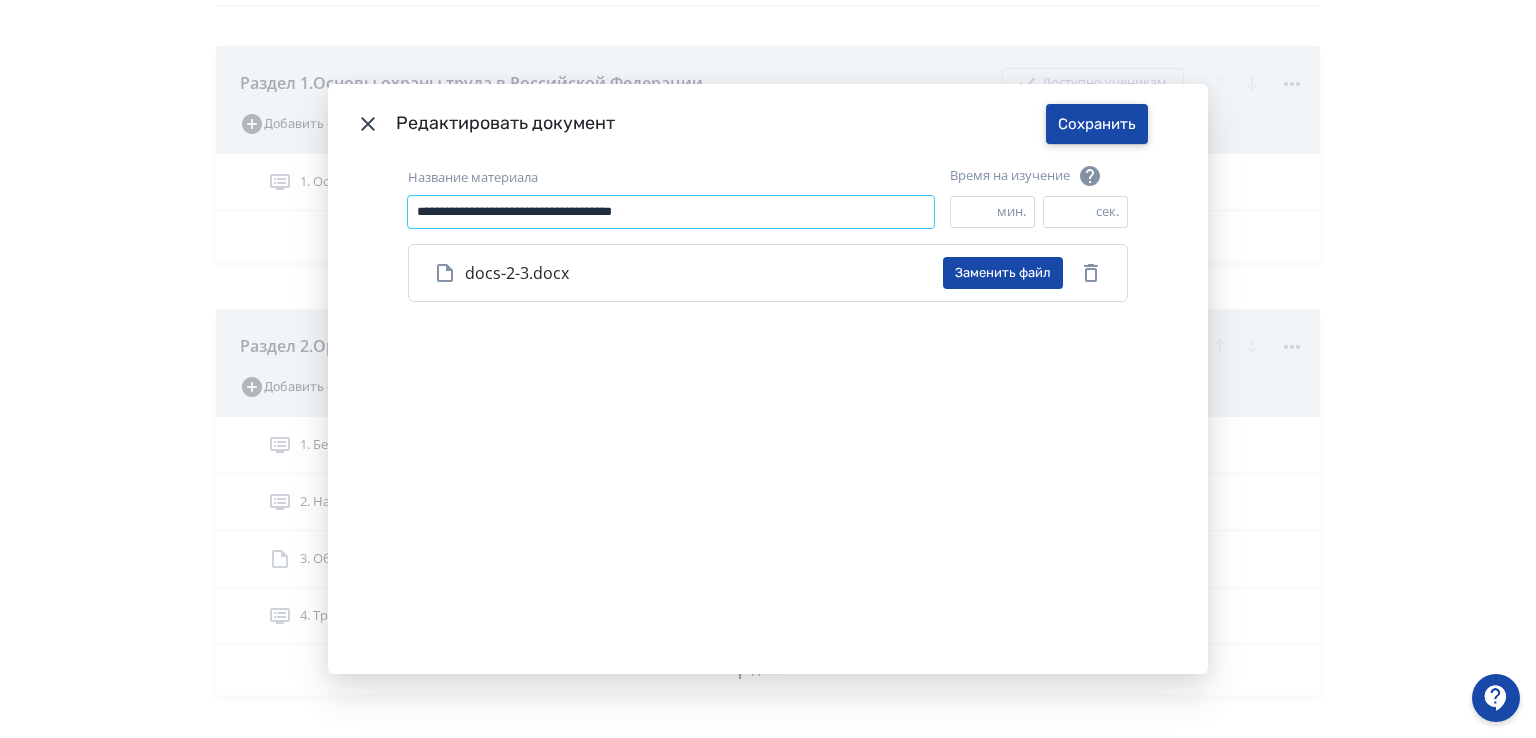 type on "**********" 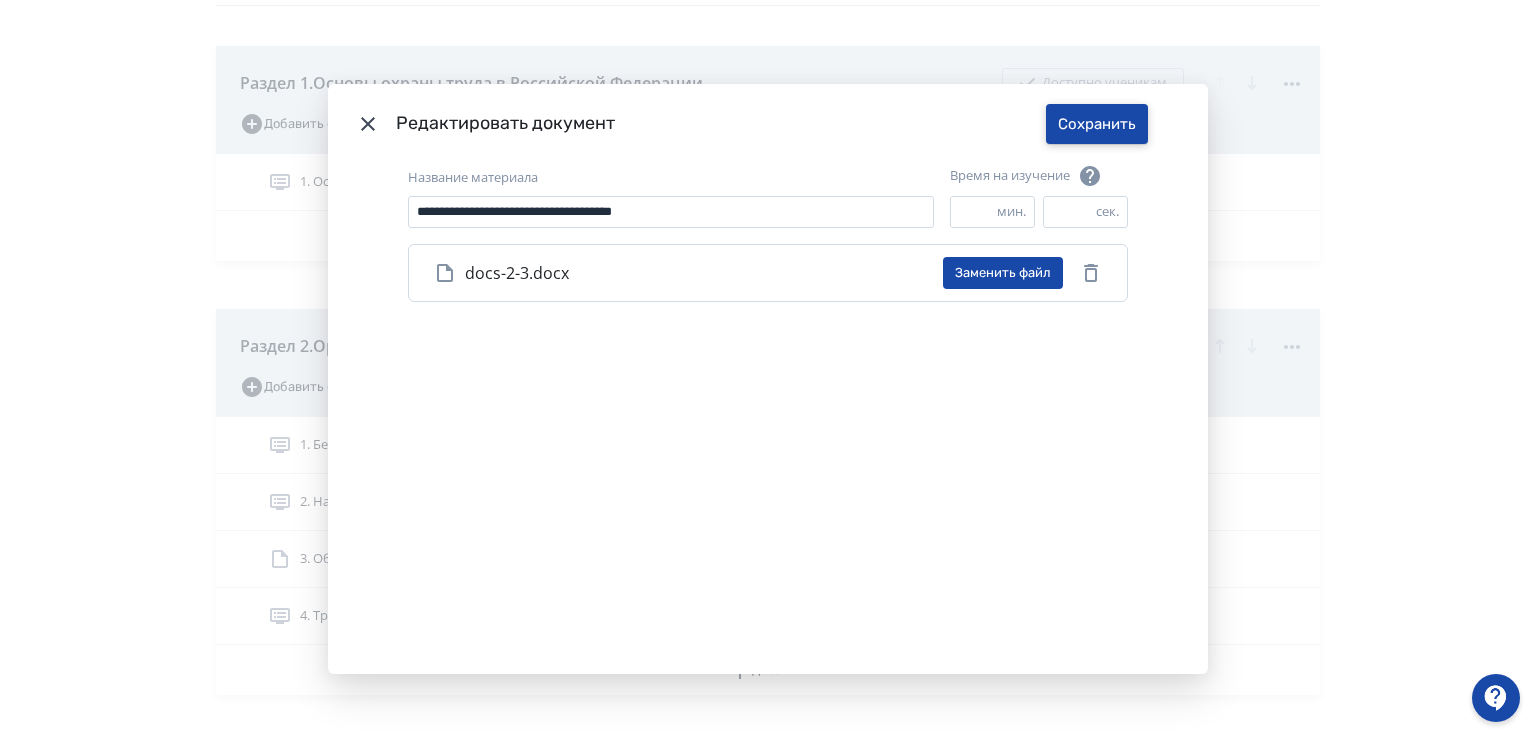 click on "Сохранить" at bounding box center (1097, 124) 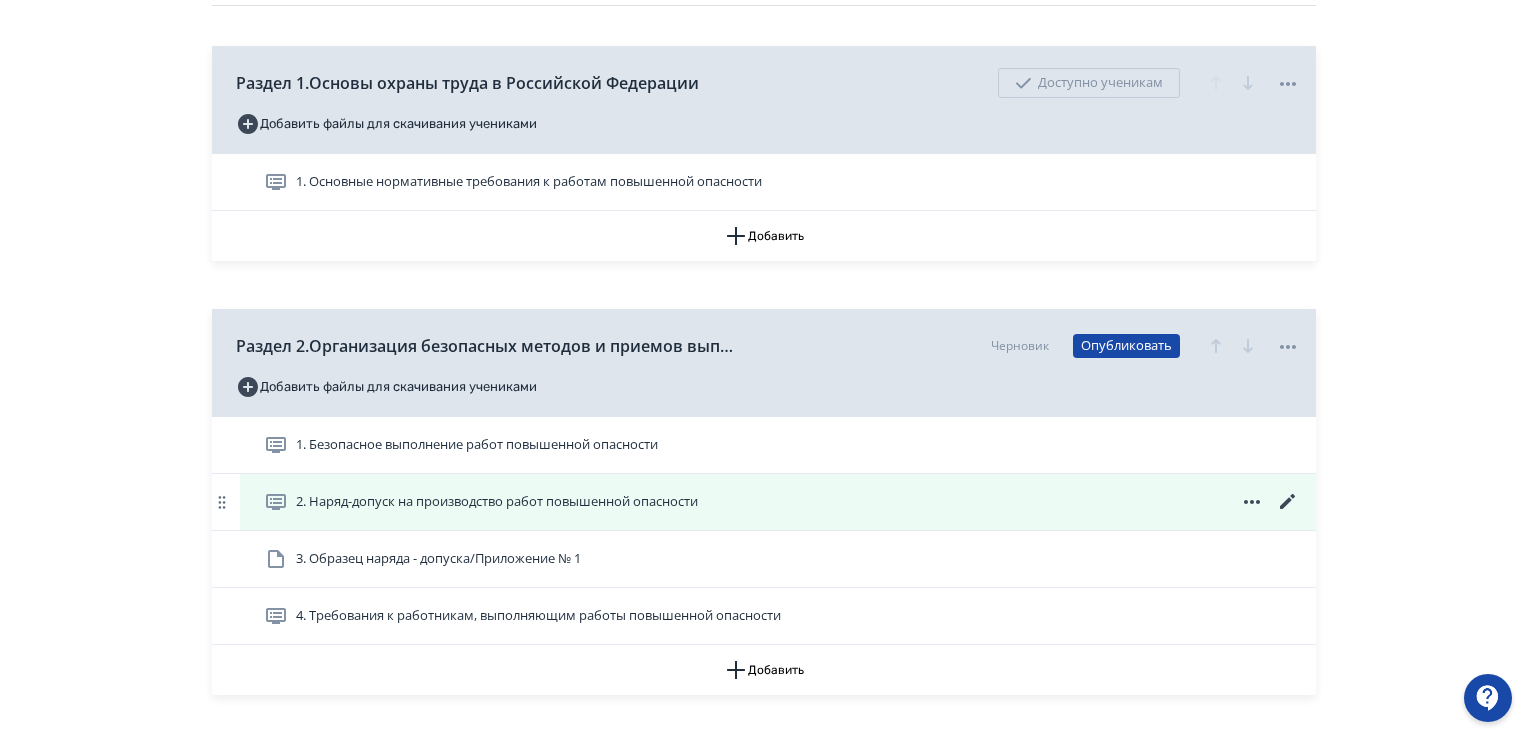 click 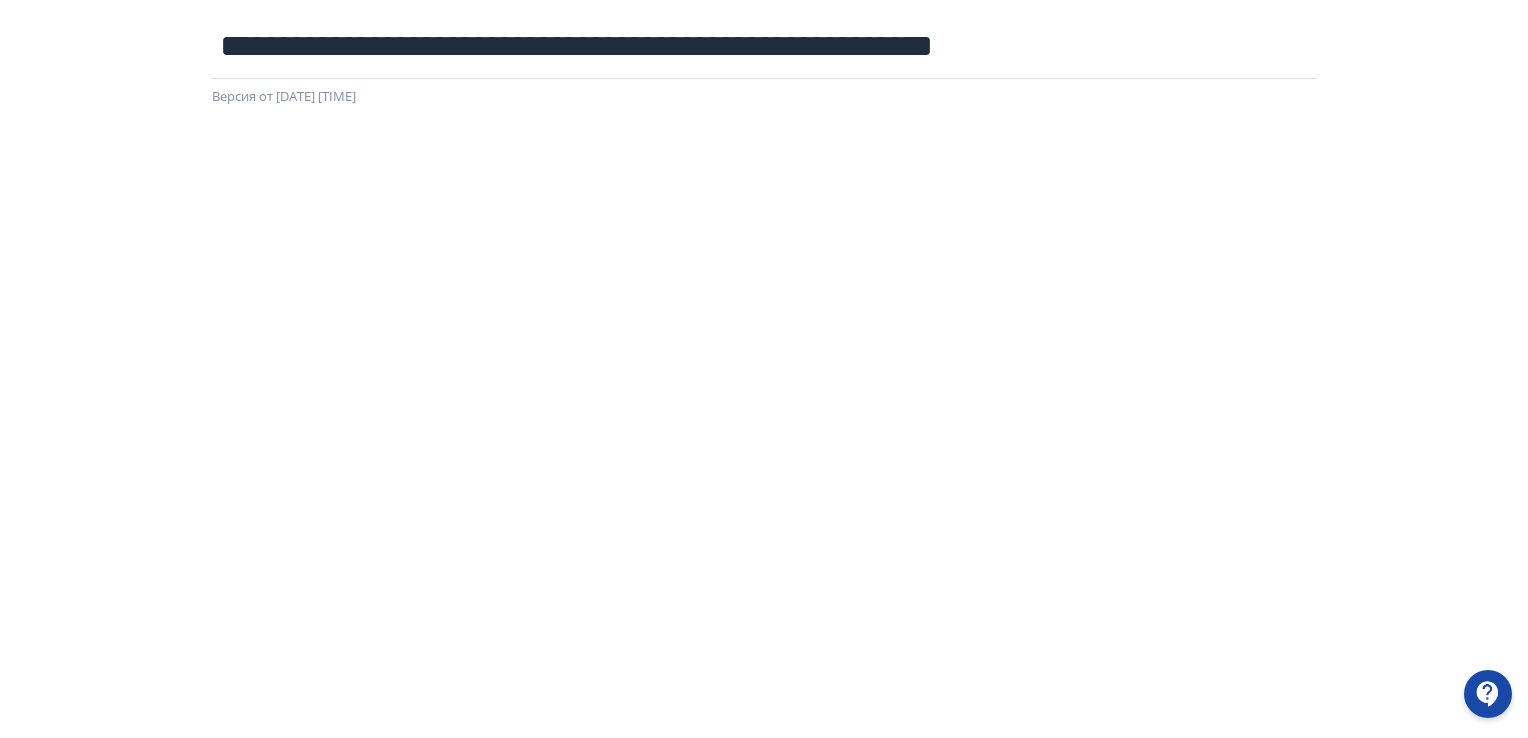 scroll, scrollTop: 0, scrollLeft: 0, axis: both 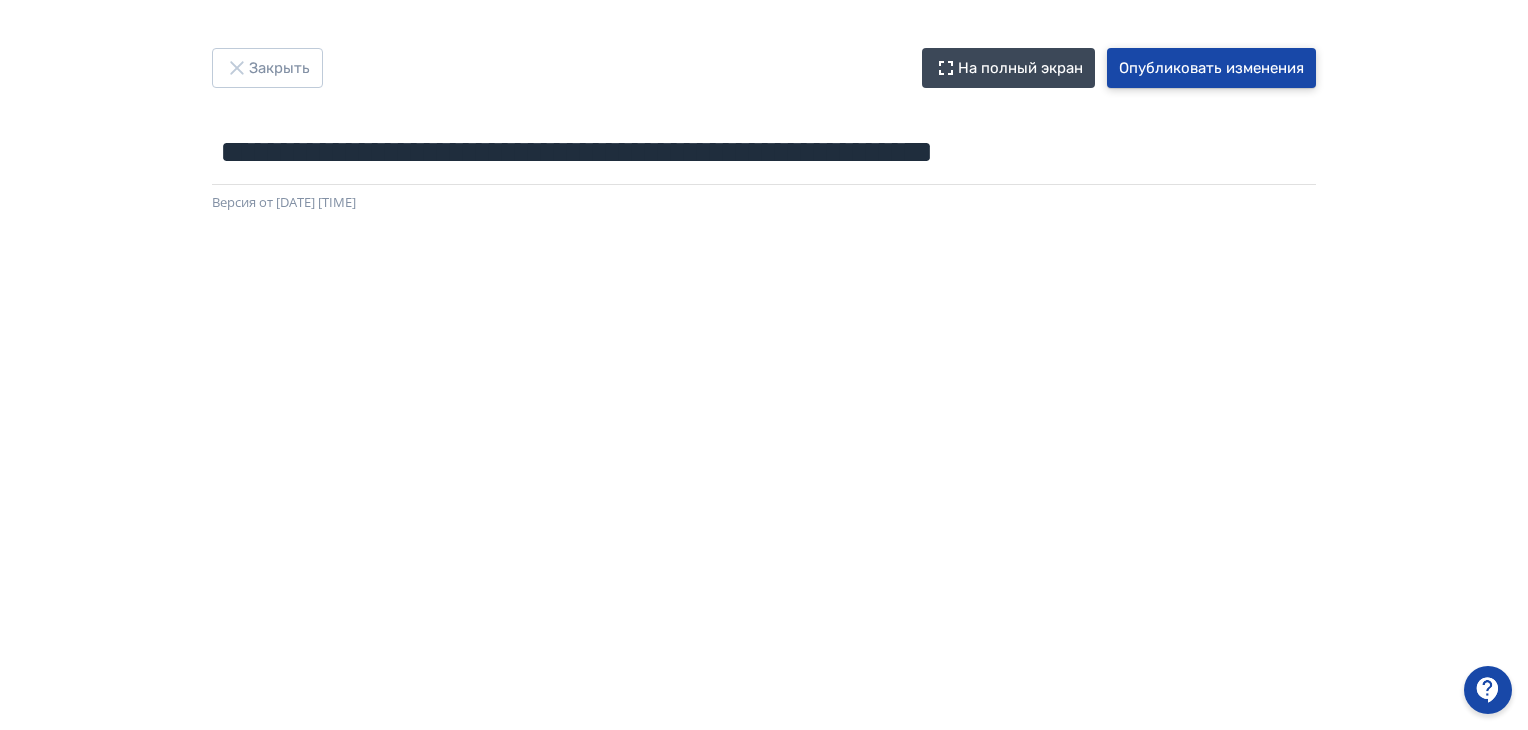 click on "Опубликовать изменения" at bounding box center [1211, 68] 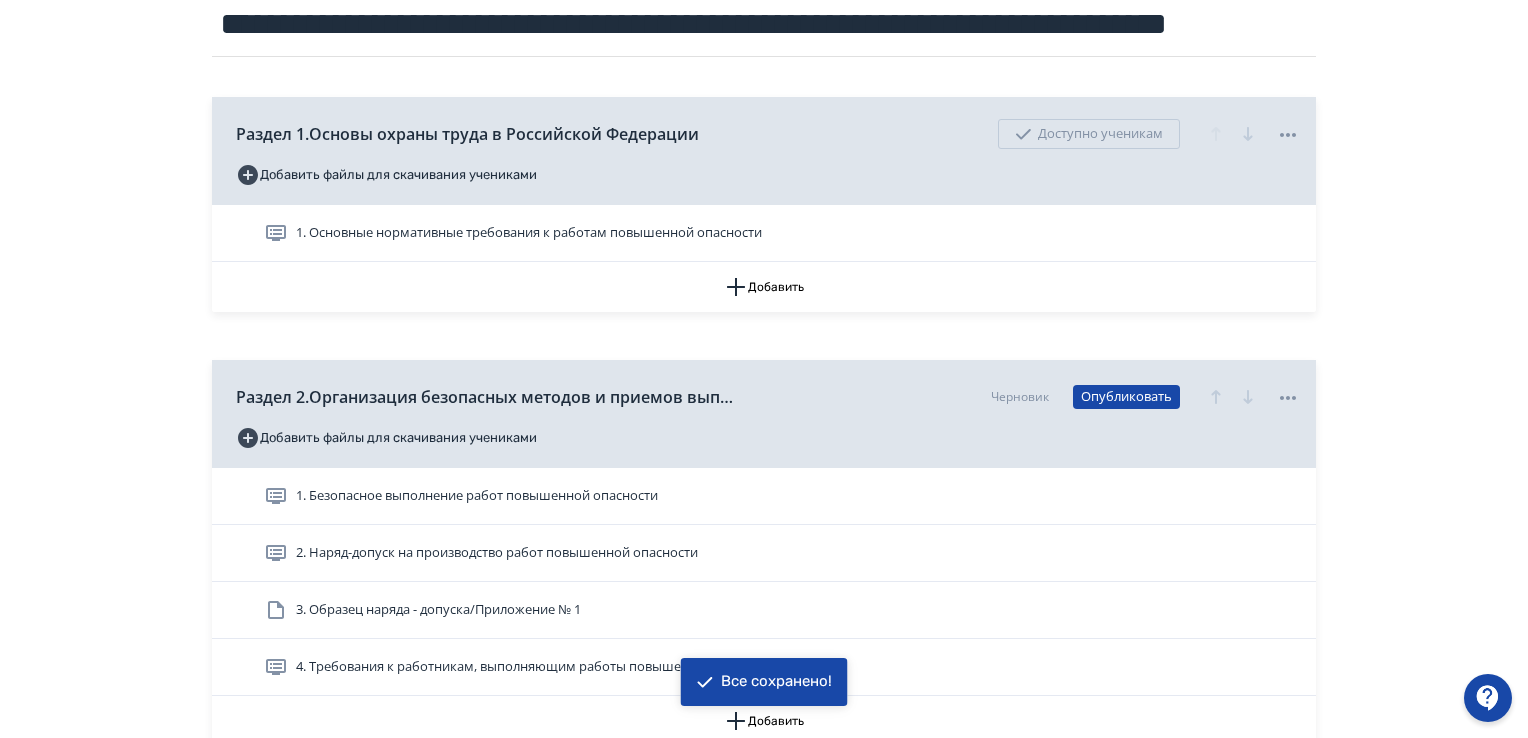 scroll, scrollTop: 400, scrollLeft: 0, axis: vertical 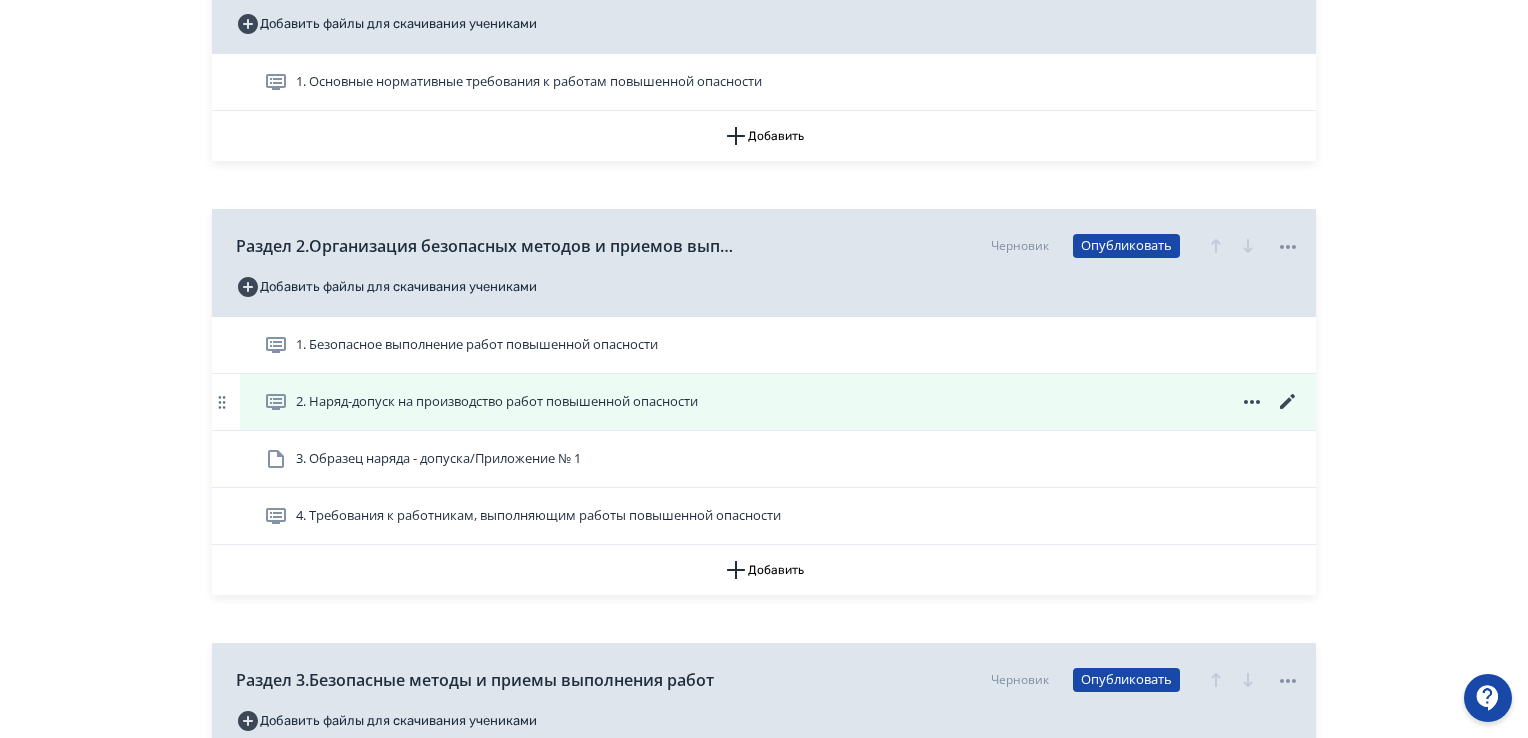 click 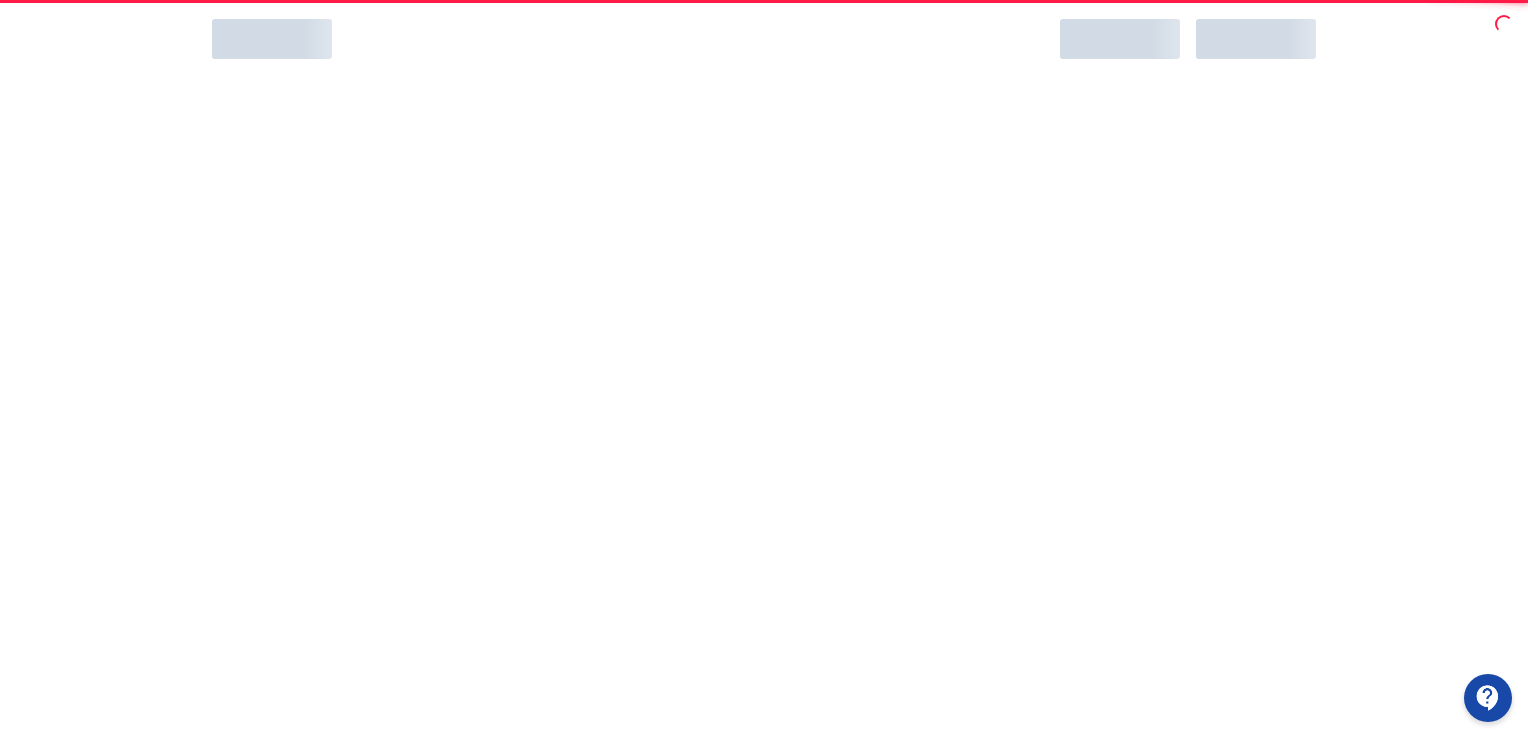 scroll, scrollTop: 0, scrollLeft: 0, axis: both 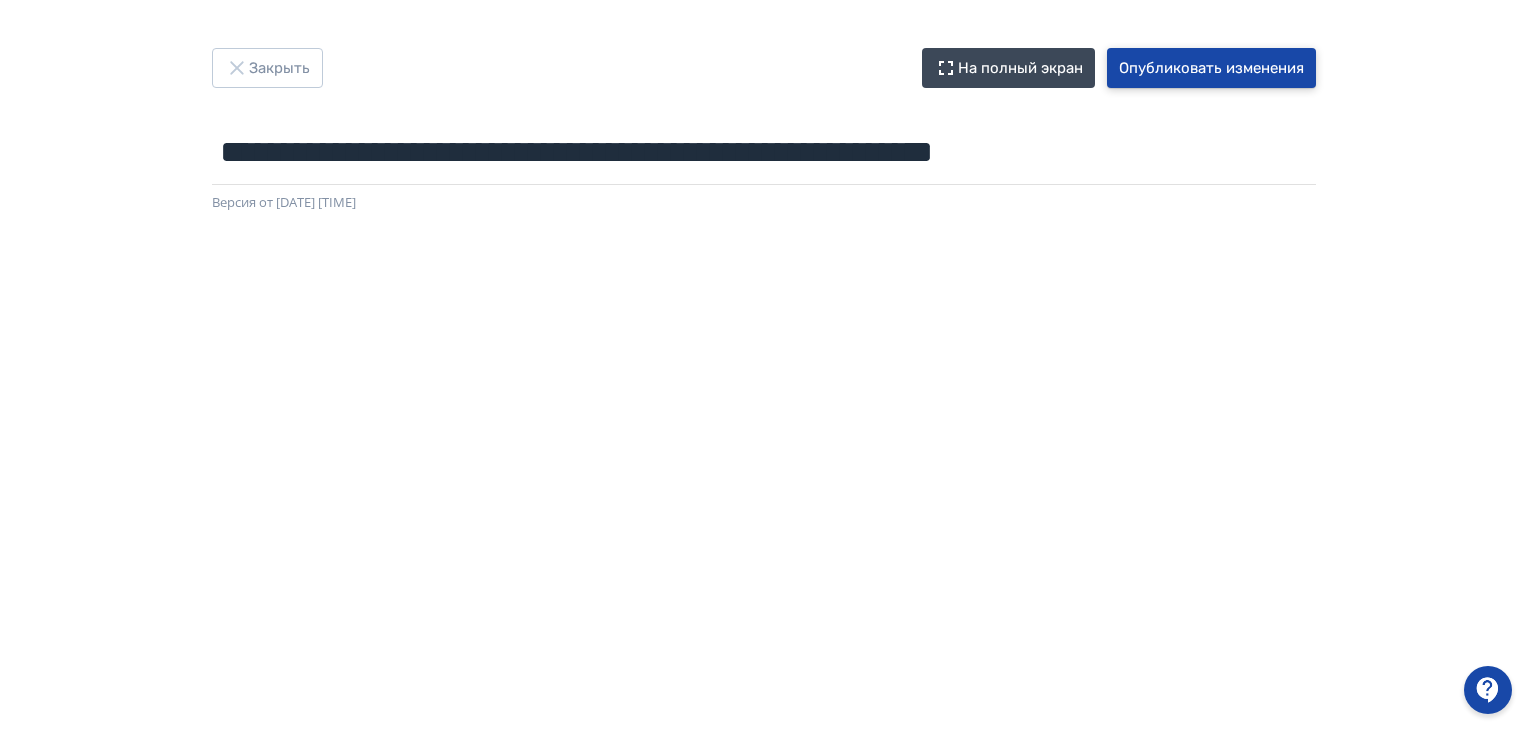 click on "Опубликовать изменения" at bounding box center [1211, 68] 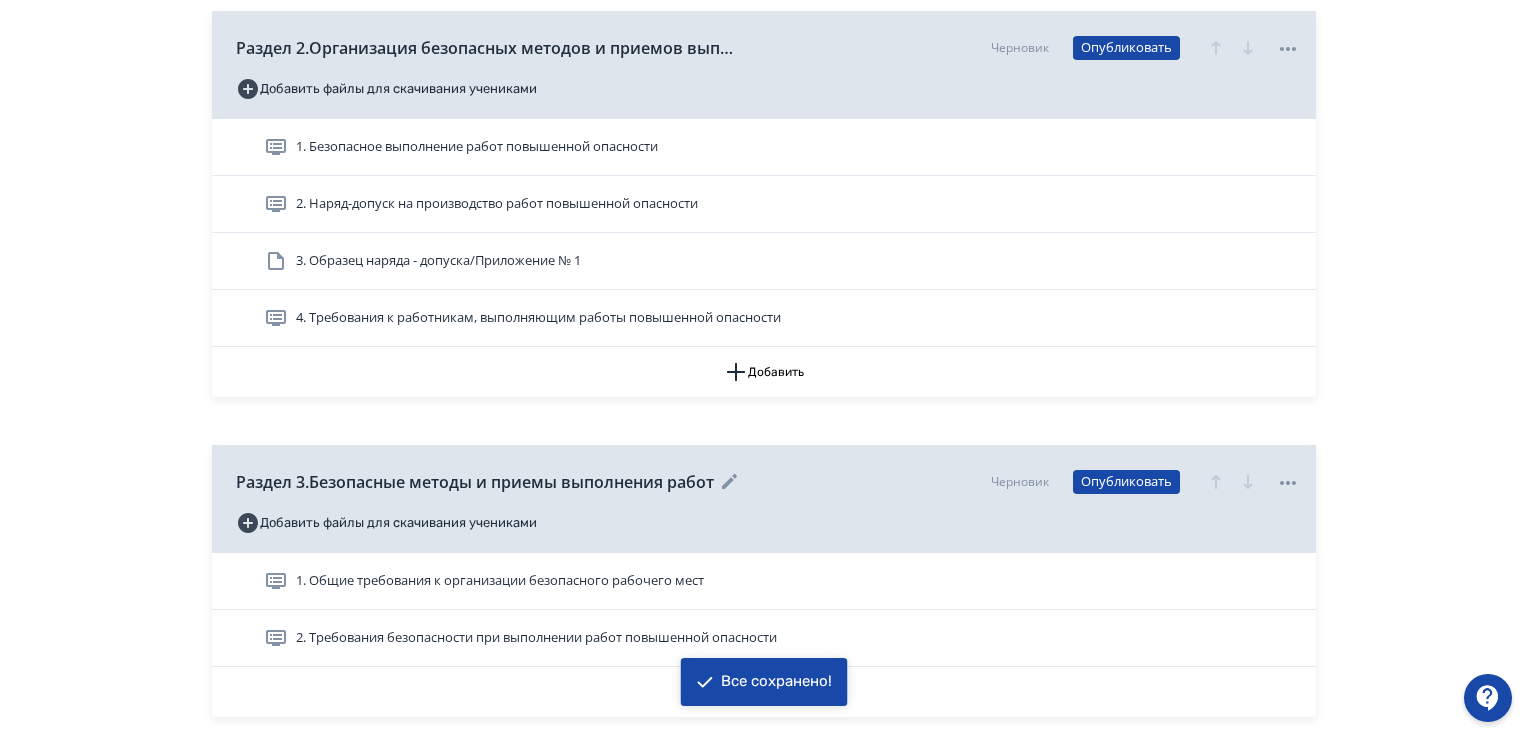 scroll, scrollTop: 600, scrollLeft: 0, axis: vertical 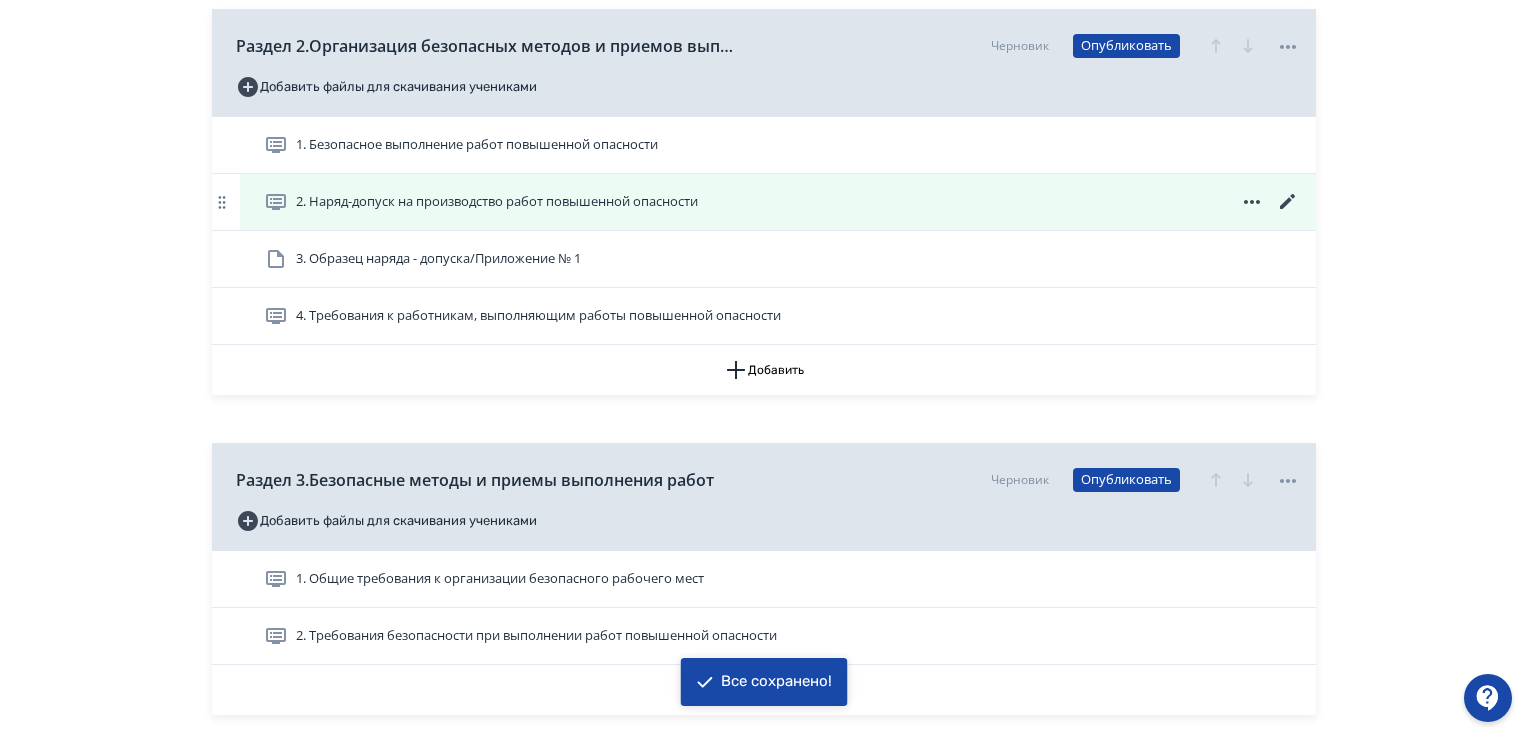 click on "2. Наряд-допуск на производство работ повышенной опасности" at bounding box center (497, 202) 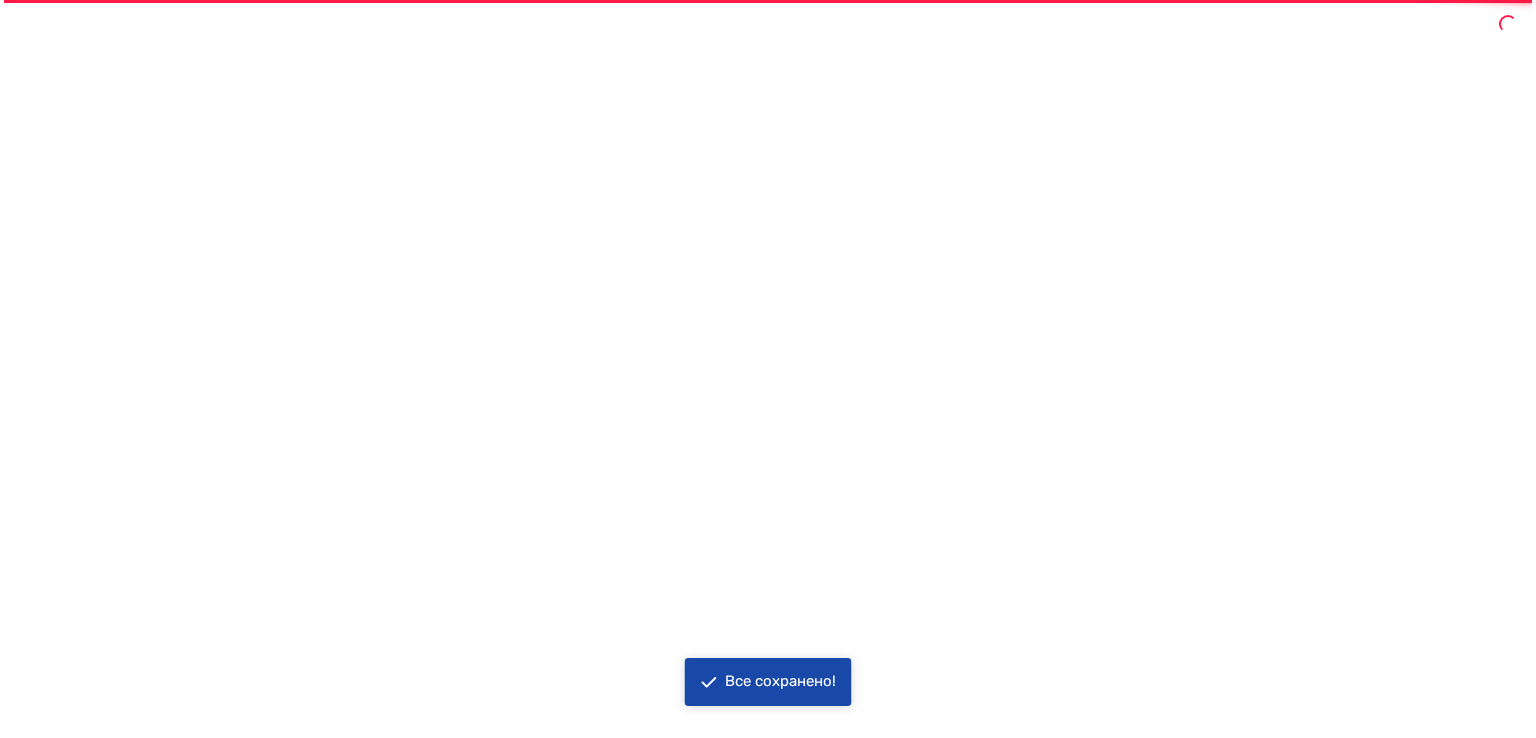 scroll, scrollTop: 0, scrollLeft: 0, axis: both 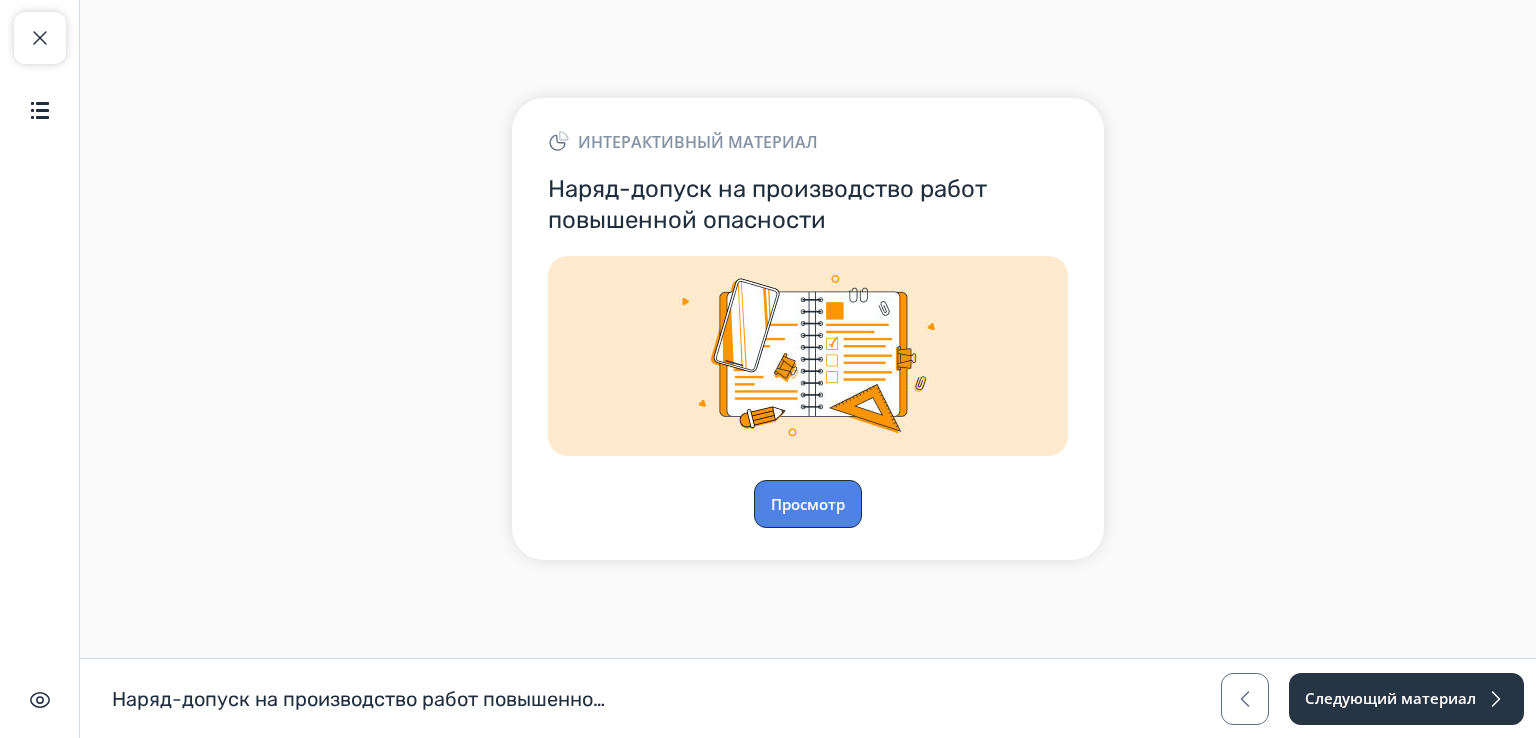 click on "Просмотр" at bounding box center [808, 504] 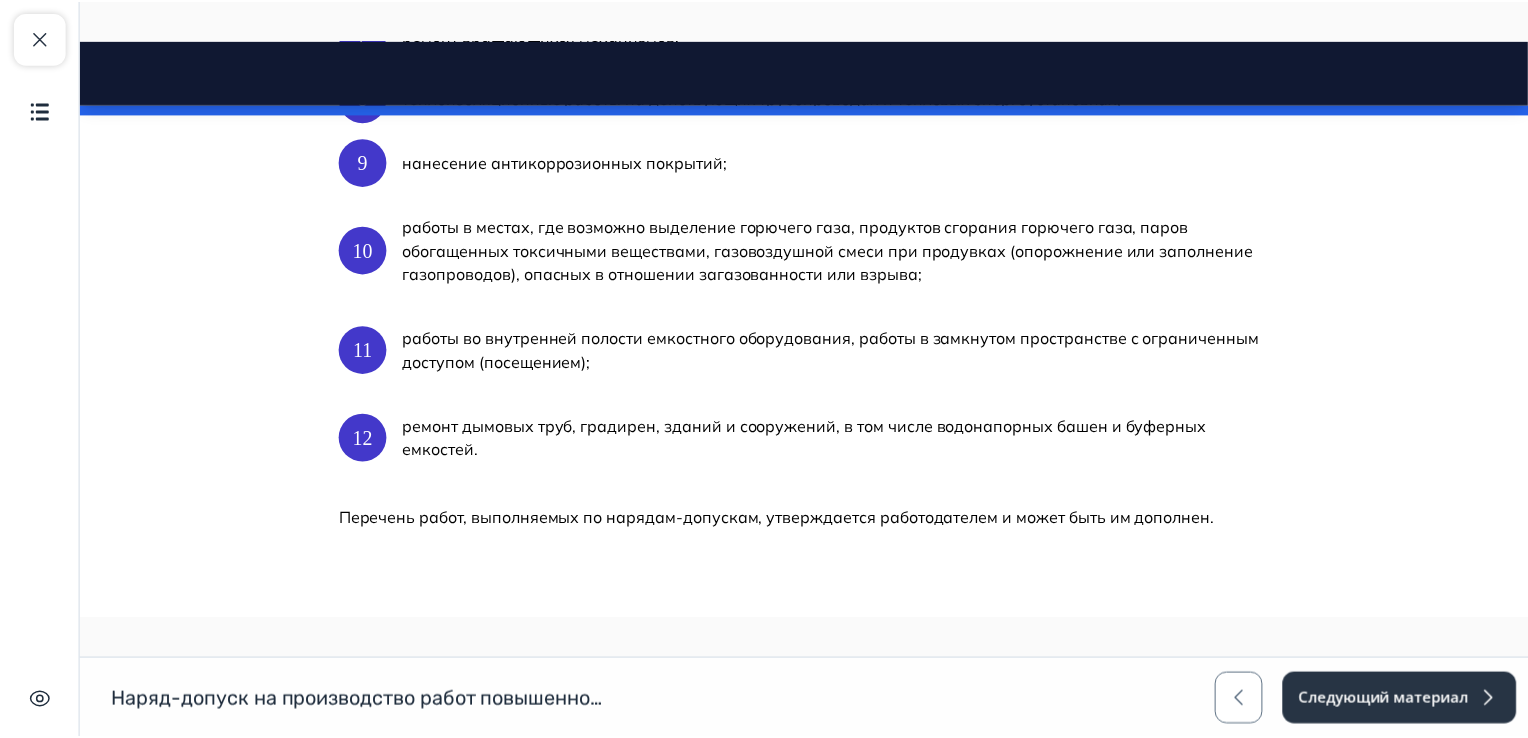 scroll, scrollTop: 3248, scrollLeft: 0, axis: vertical 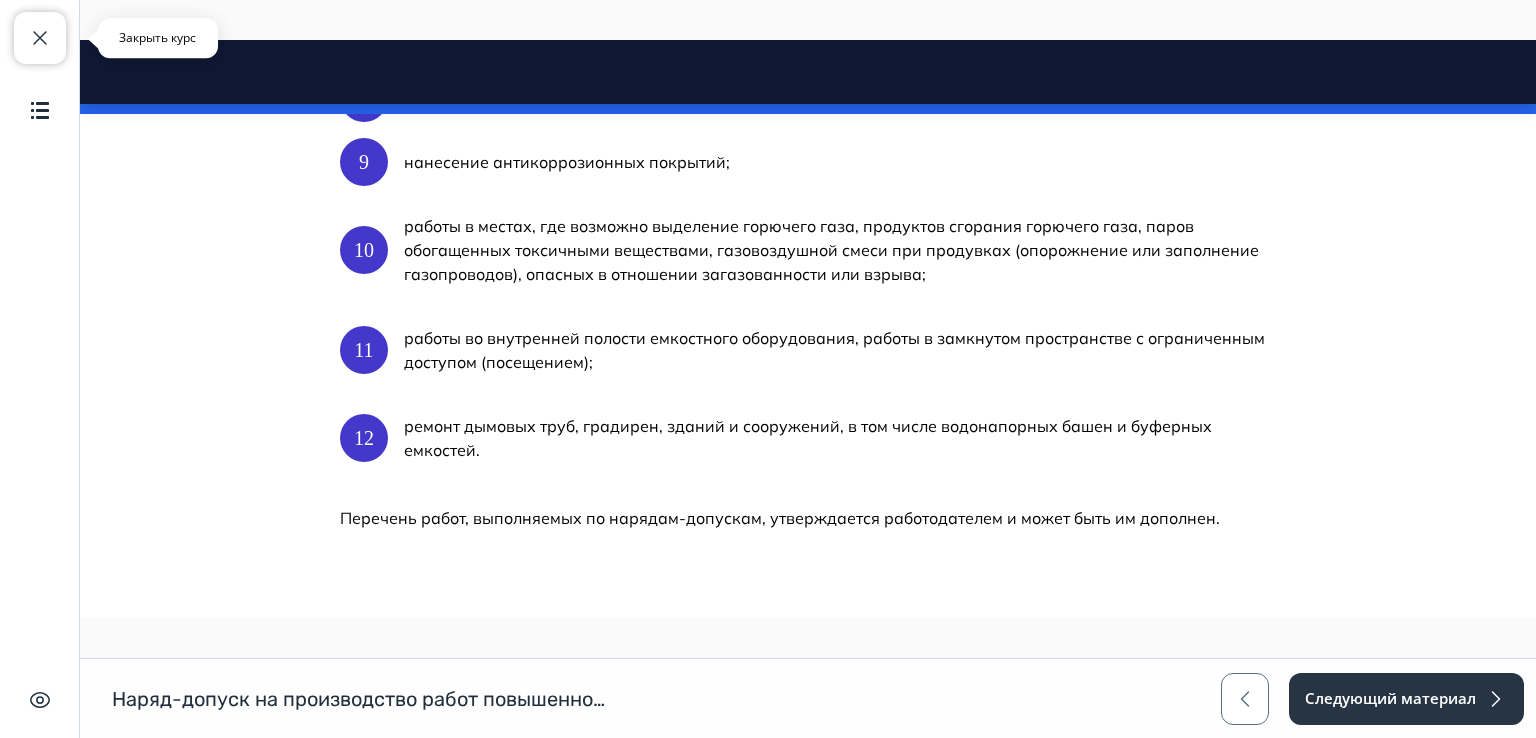 click at bounding box center (40, 38) 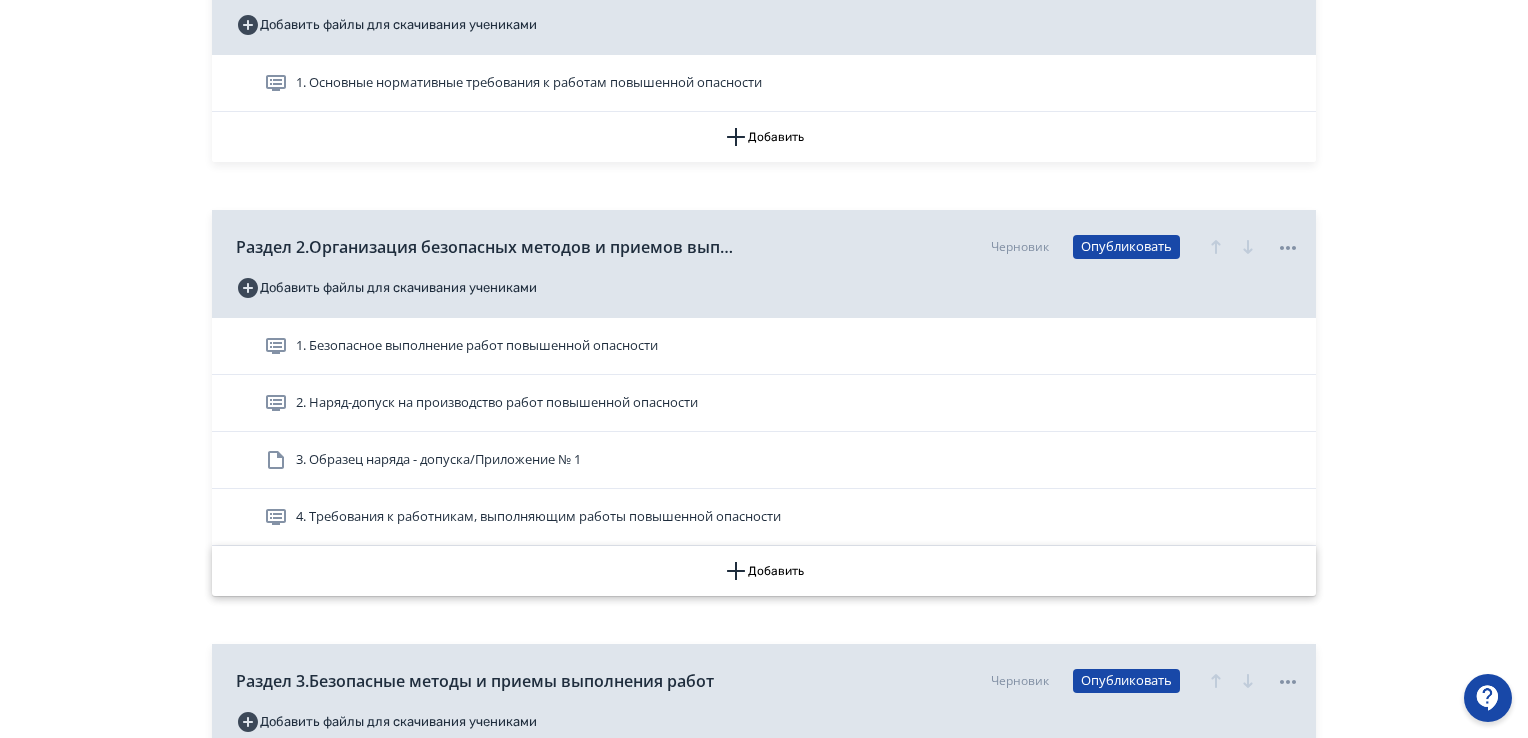 scroll, scrollTop: 400, scrollLeft: 0, axis: vertical 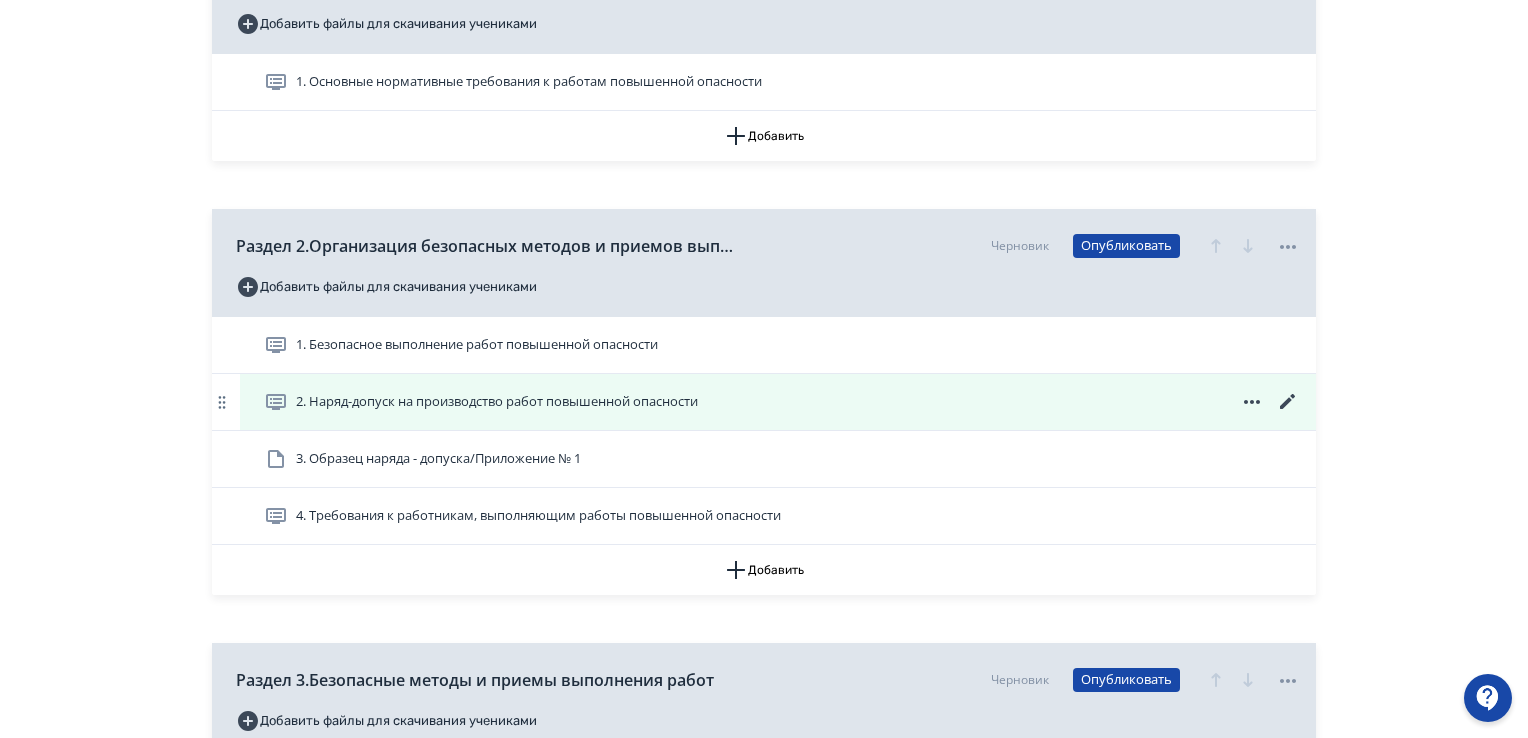 click 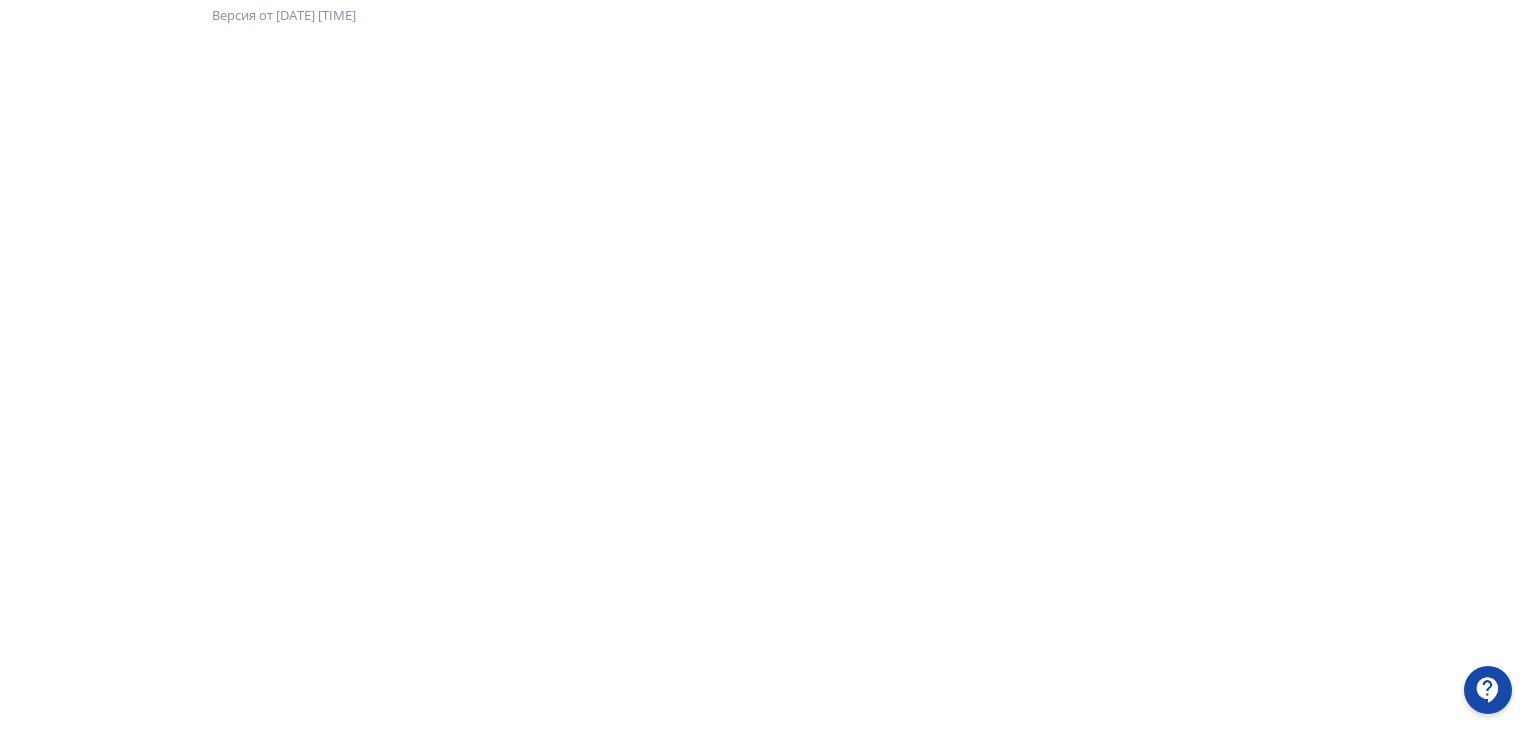 scroll, scrollTop: 200, scrollLeft: 0, axis: vertical 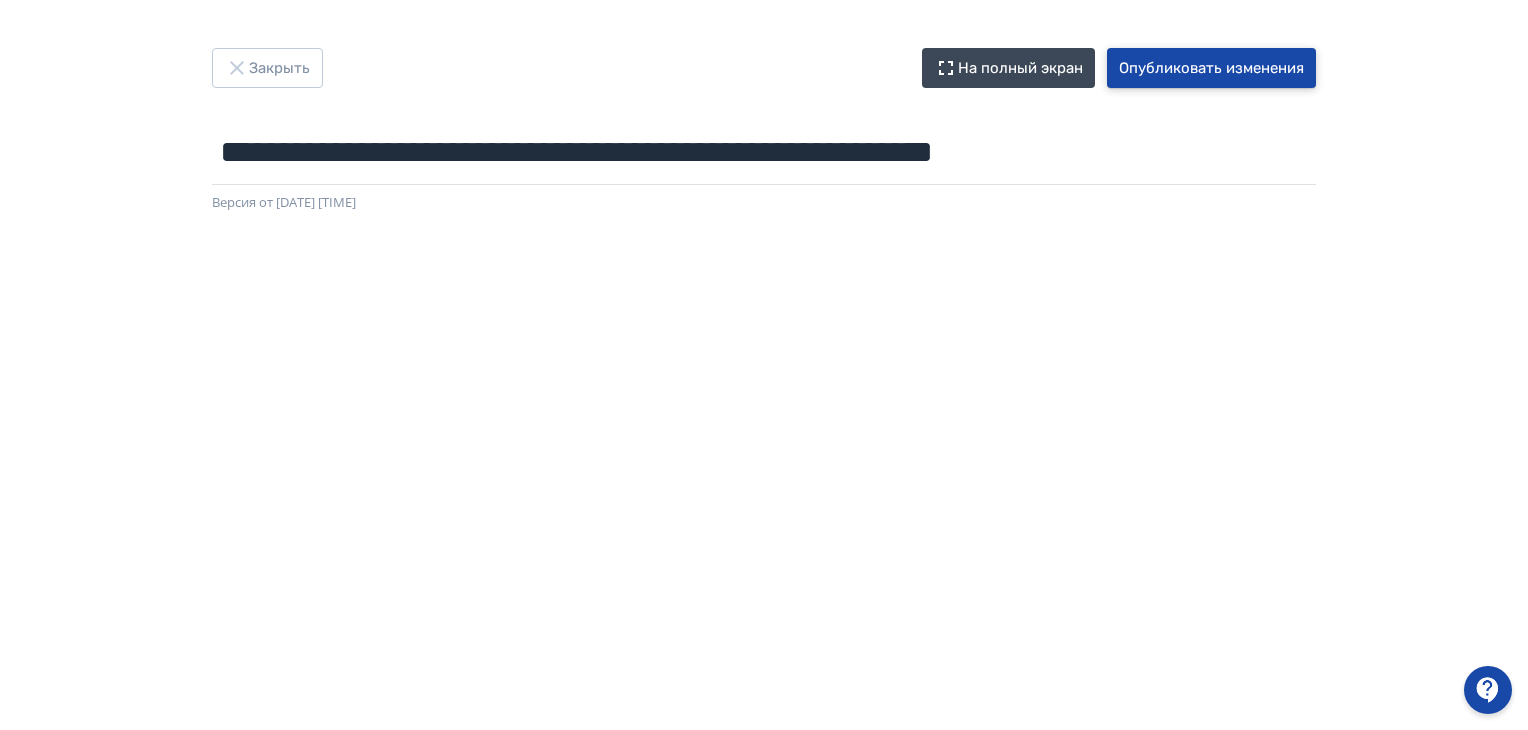 click on "Опубликовать изменения" at bounding box center (1211, 68) 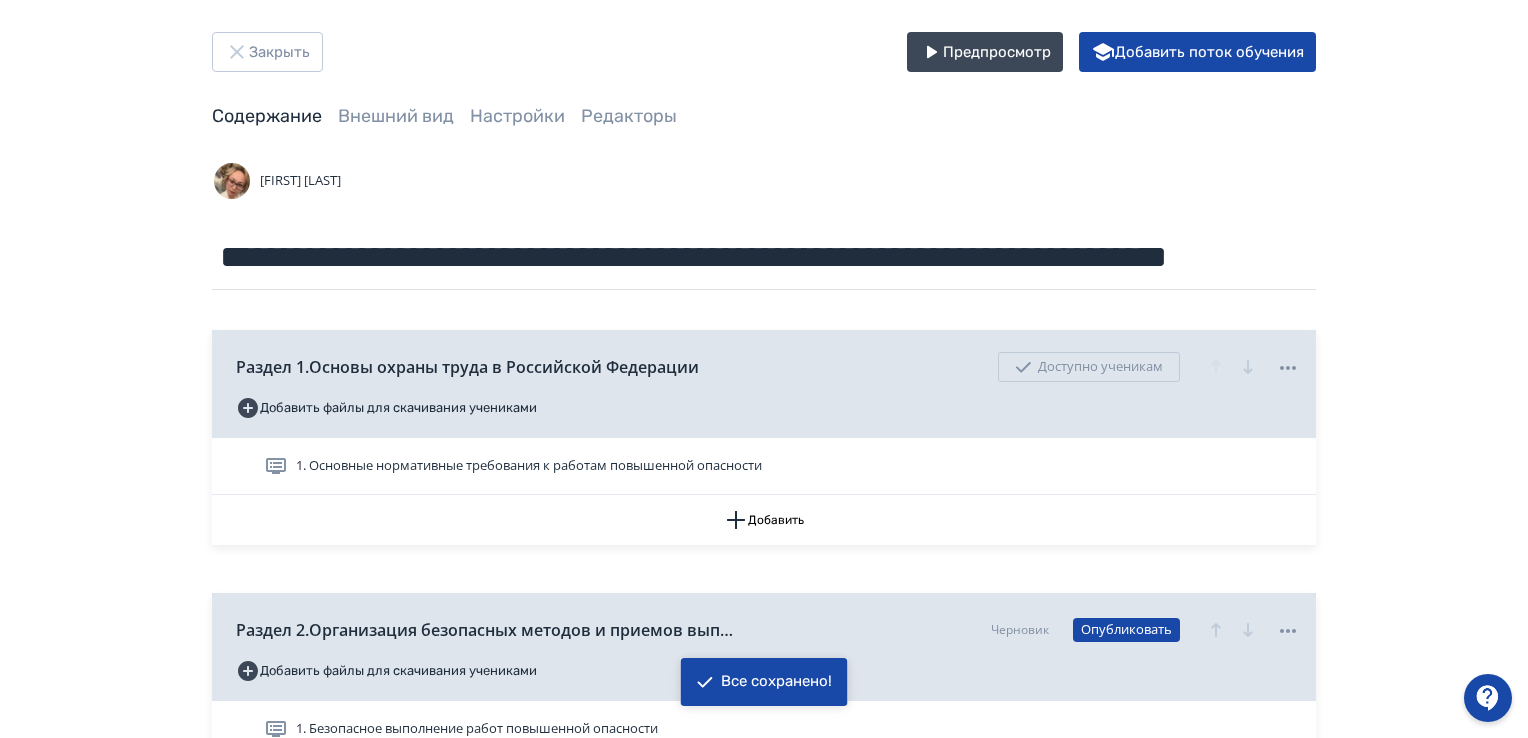 scroll, scrollTop: 400, scrollLeft: 0, axis: vertical 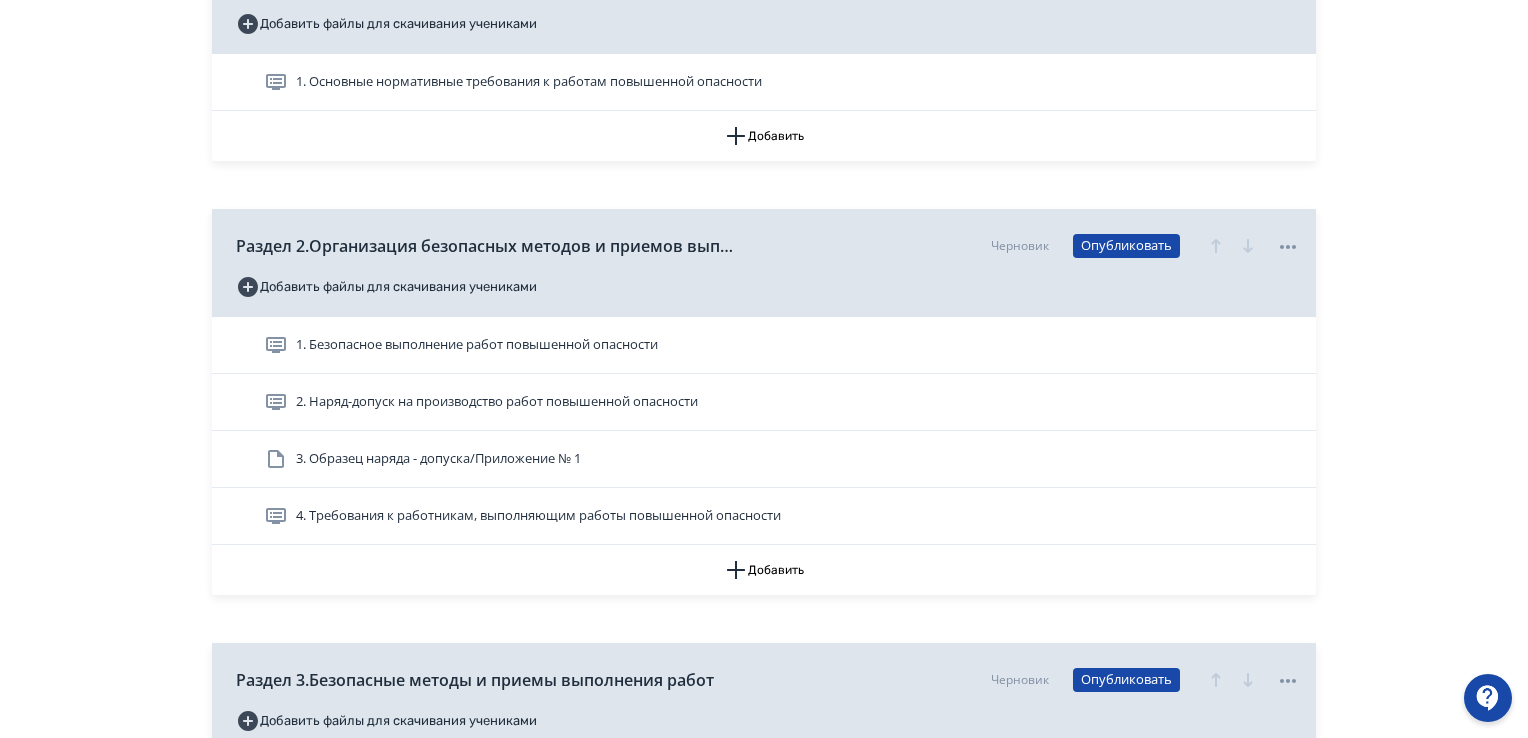 click on "2. Наряд-допуск на производство работ повышенной опасности" at bounding box center (497, 402) 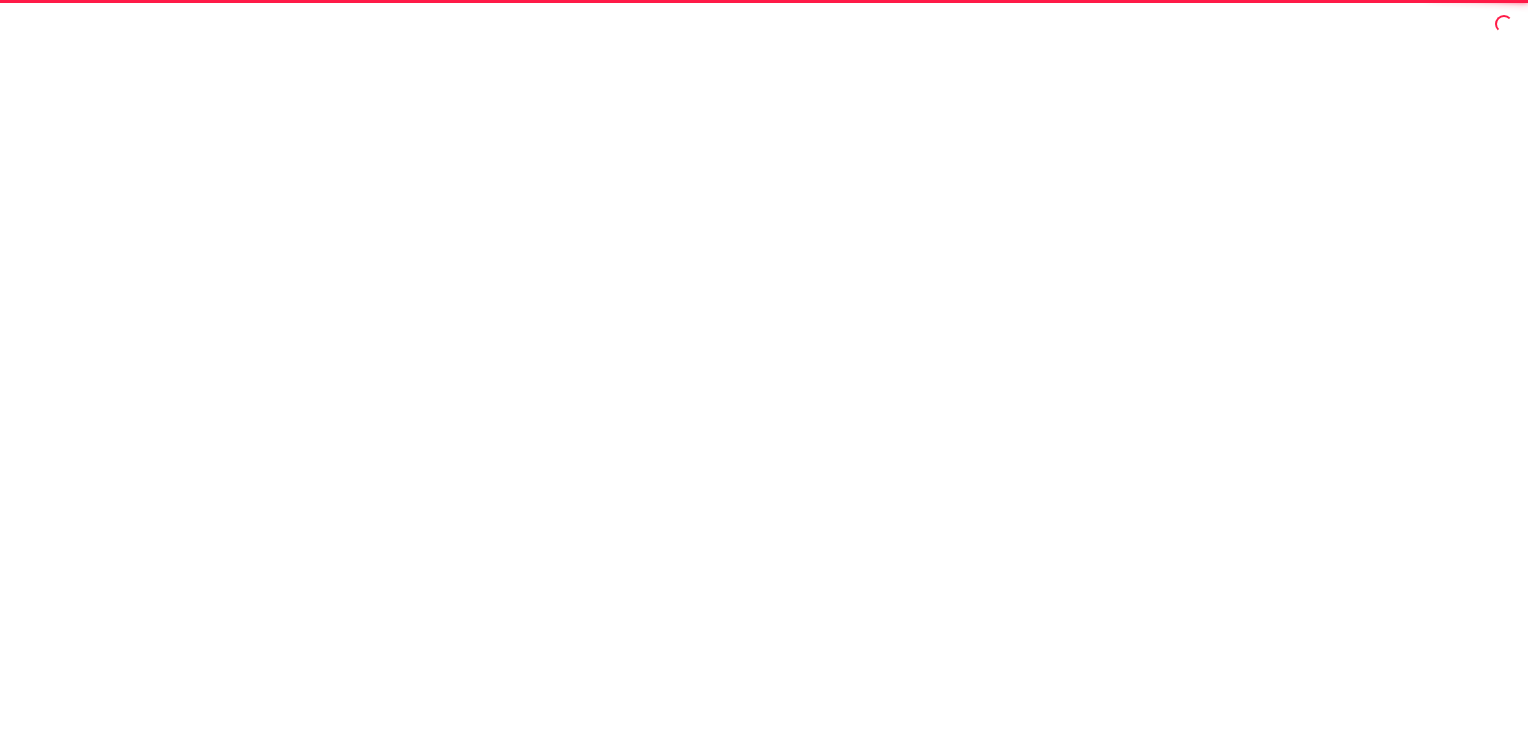 scroll, scrollTop: 0, scrollLeft: 0, axis: both 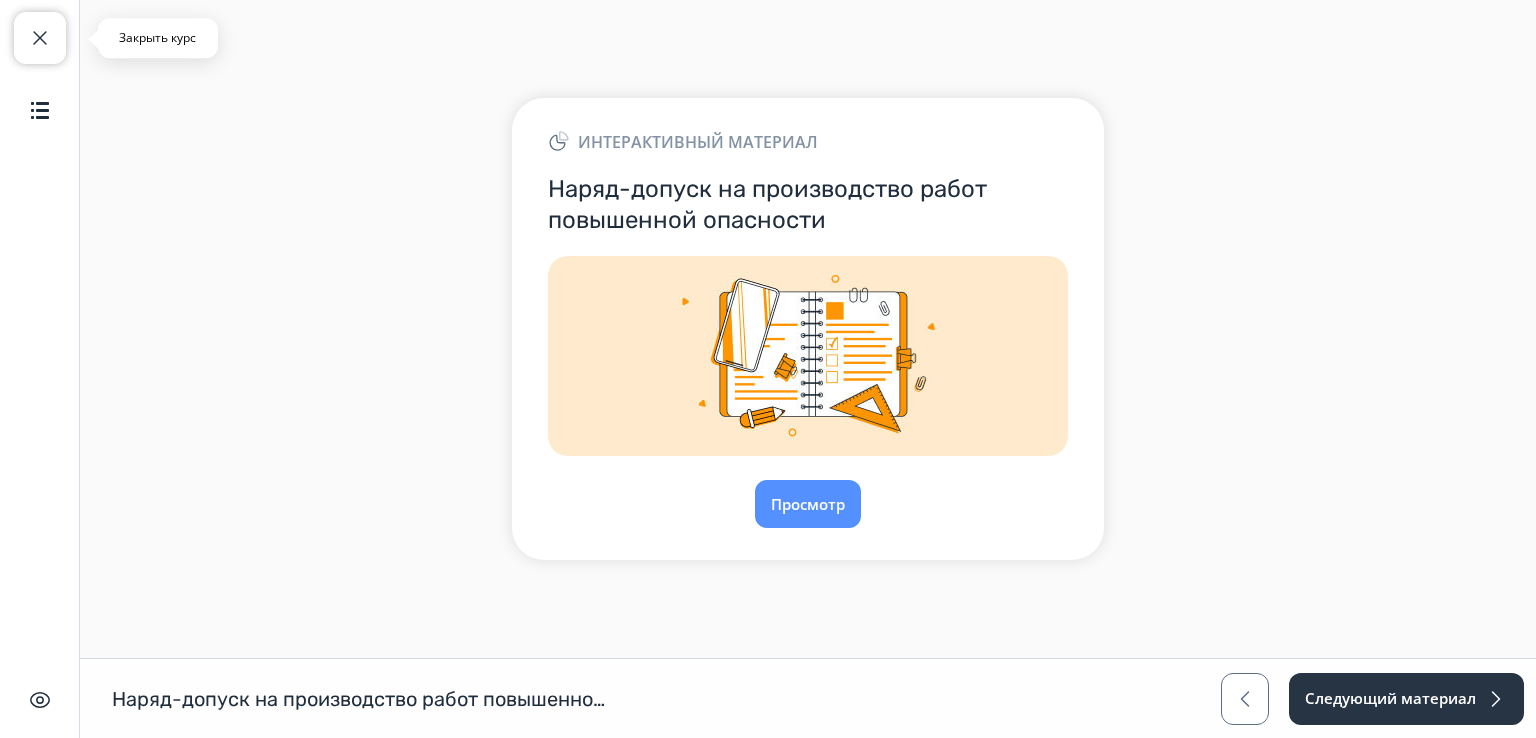 click at bounding box center (40, 38) 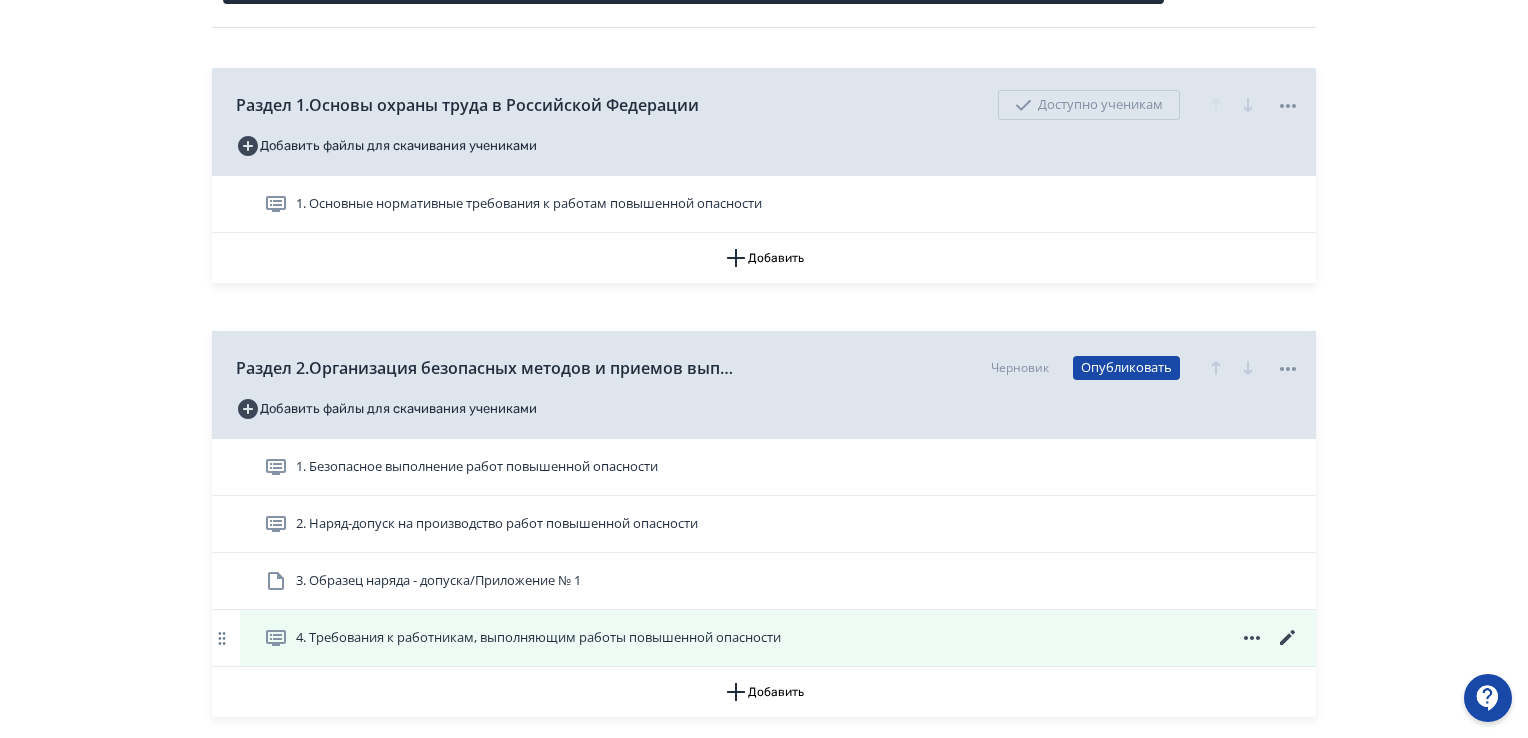 scroll, scrollTop: 400, scrollLeft: 0, axis: vertical 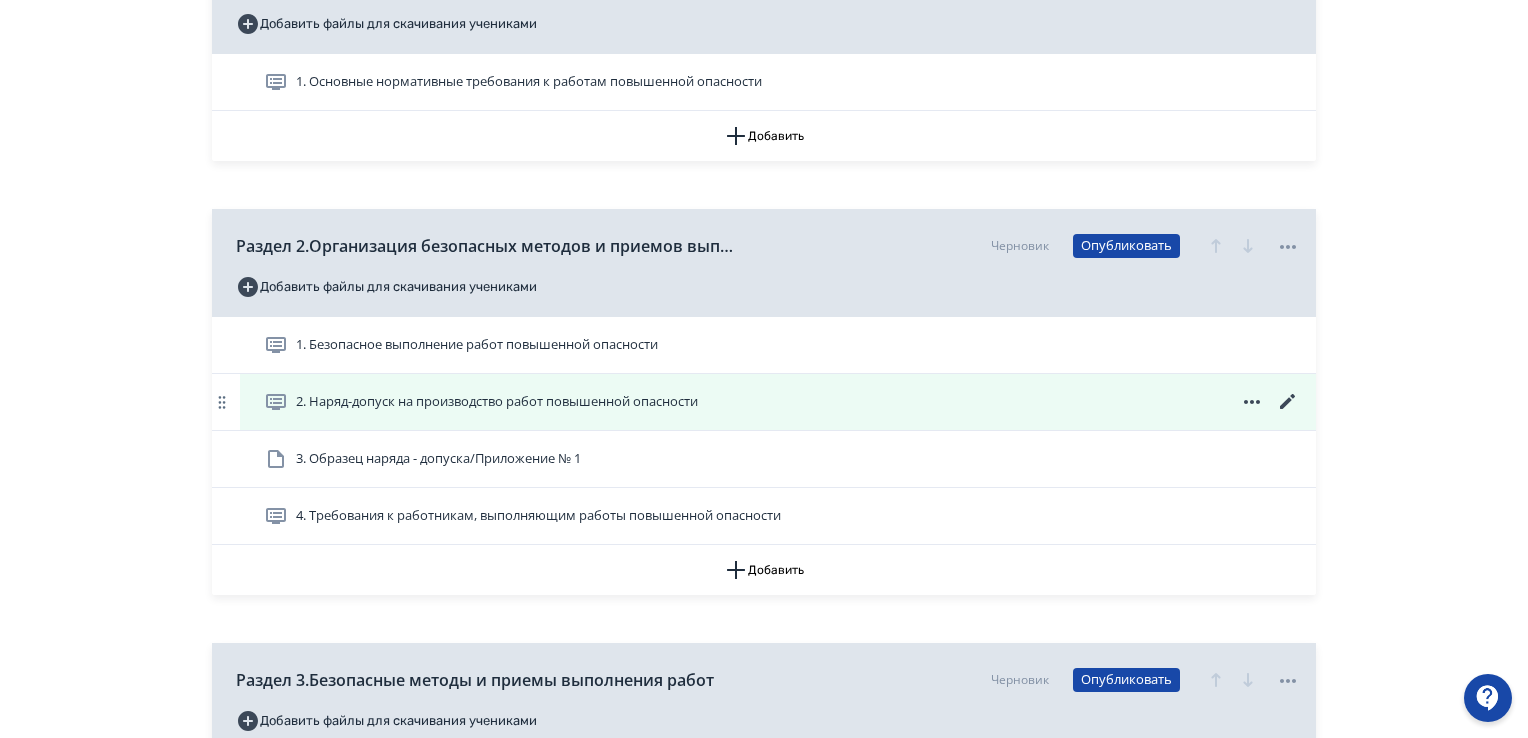 click 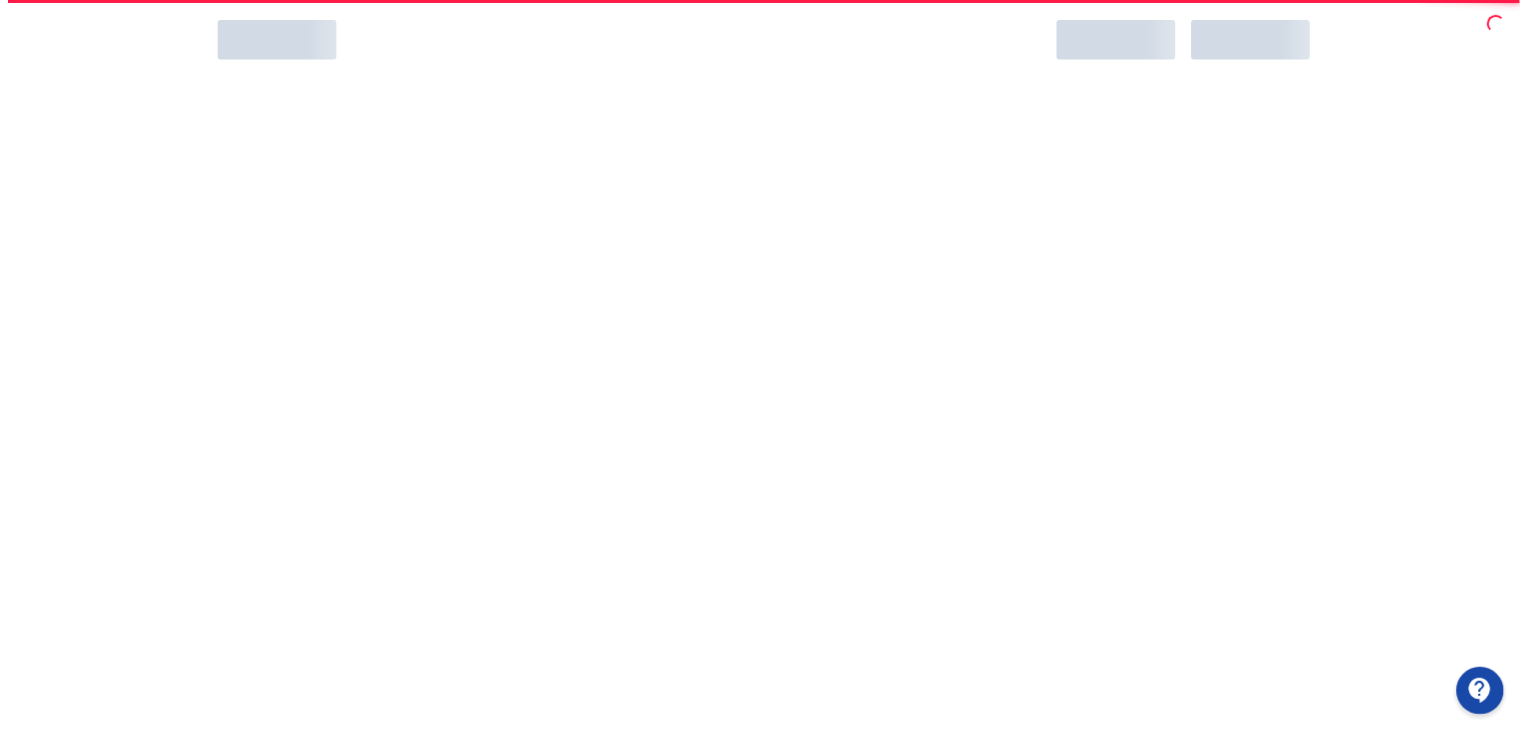 scroll, scrollTop: 0, scrollLeft: 0, axis: both 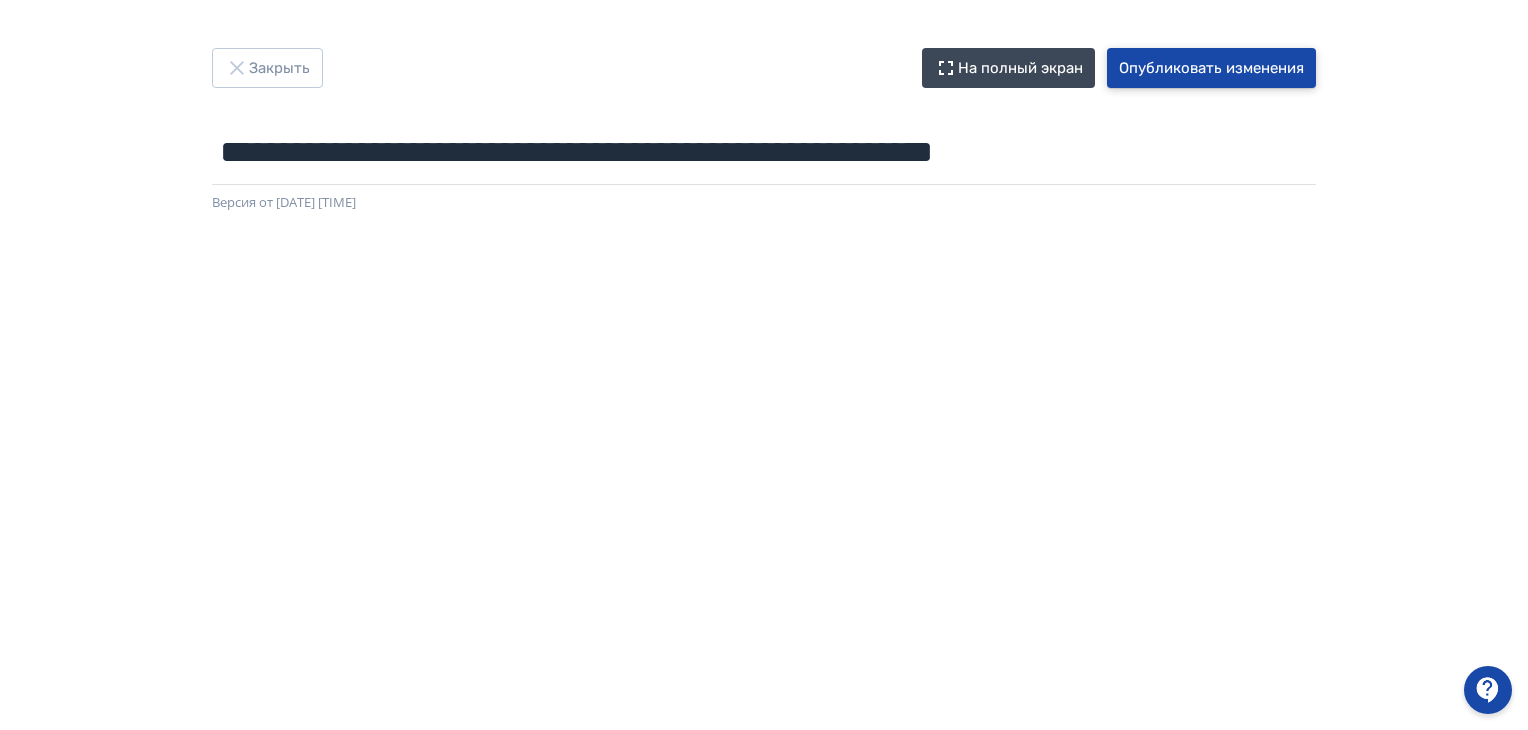 click on "Опубликовать изменения" at bounding box center (1211, 68) 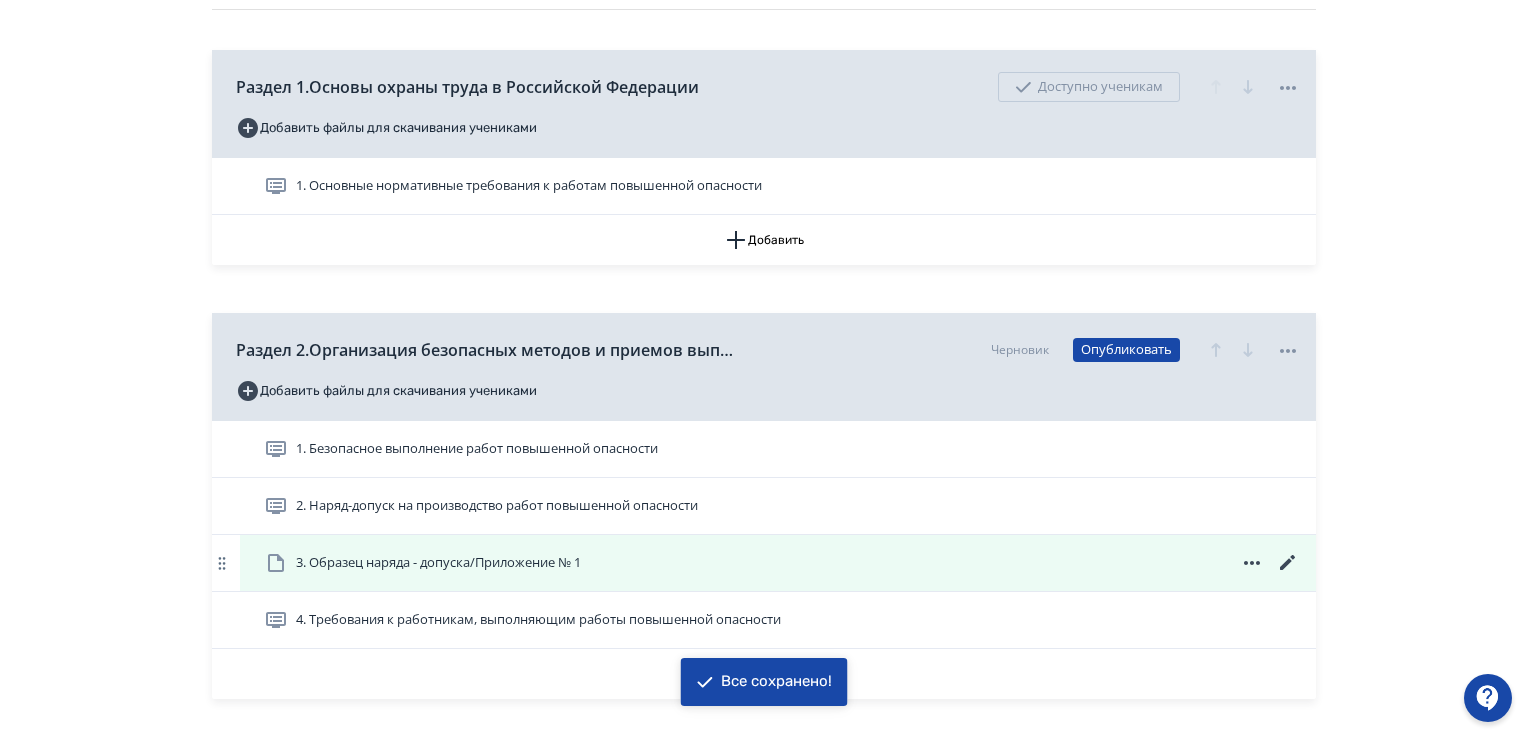 scroll, scrollTop: 300, scrollLeft: 0, axis: vertical 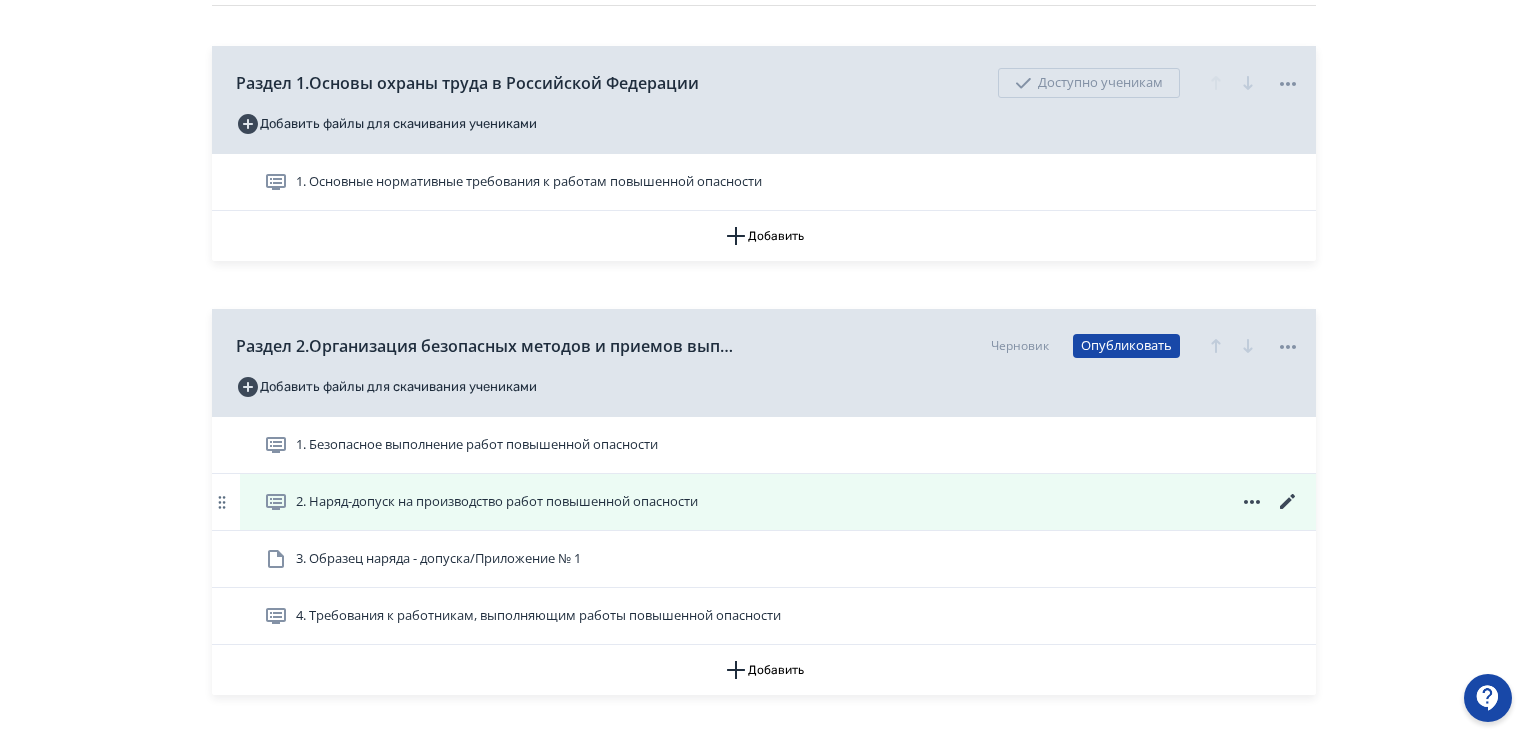 click on "2. Наряд-допуск на производство работ повышенной опасности" at bounding box center [497, 502] 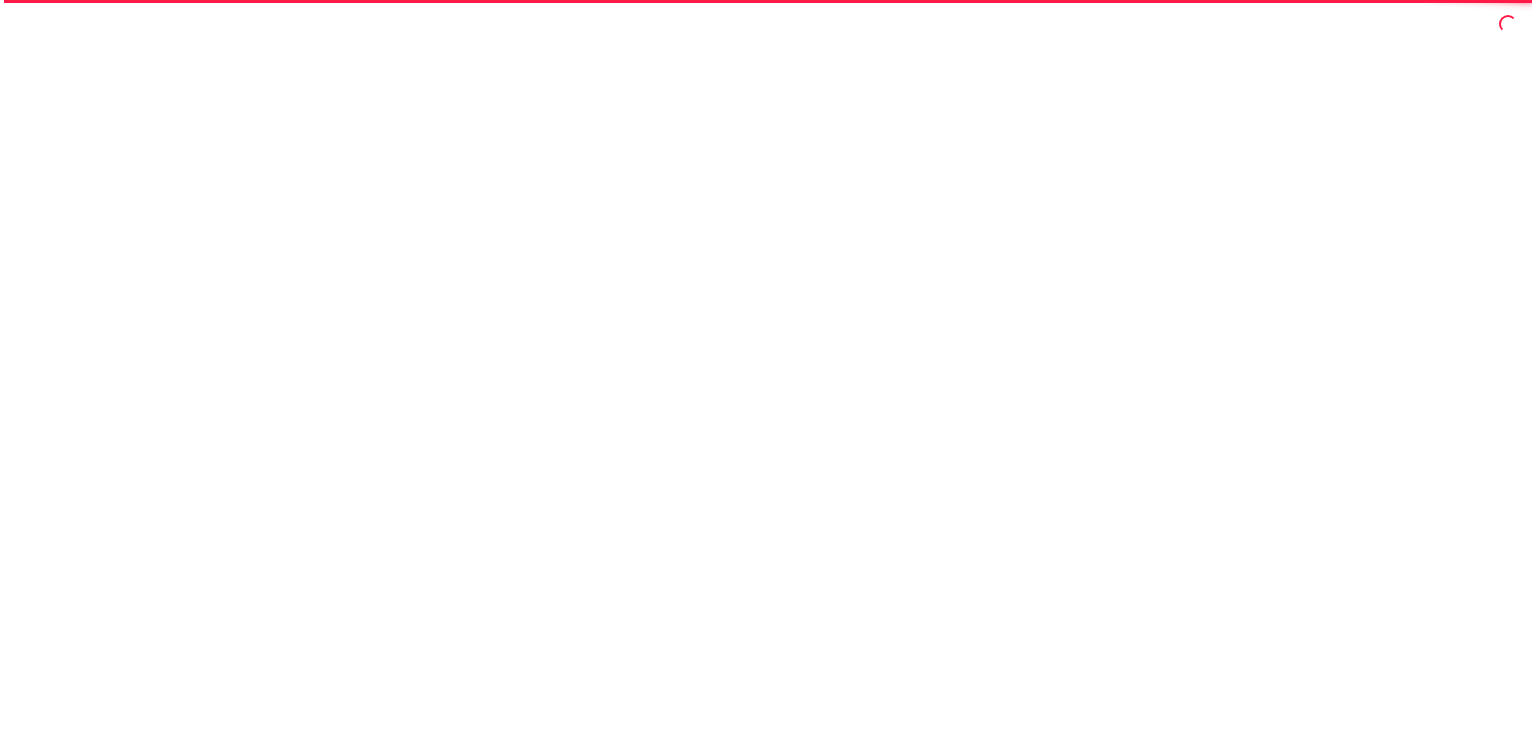 scroll, scrollTop: 0, scrollLeft: 0, axis: both 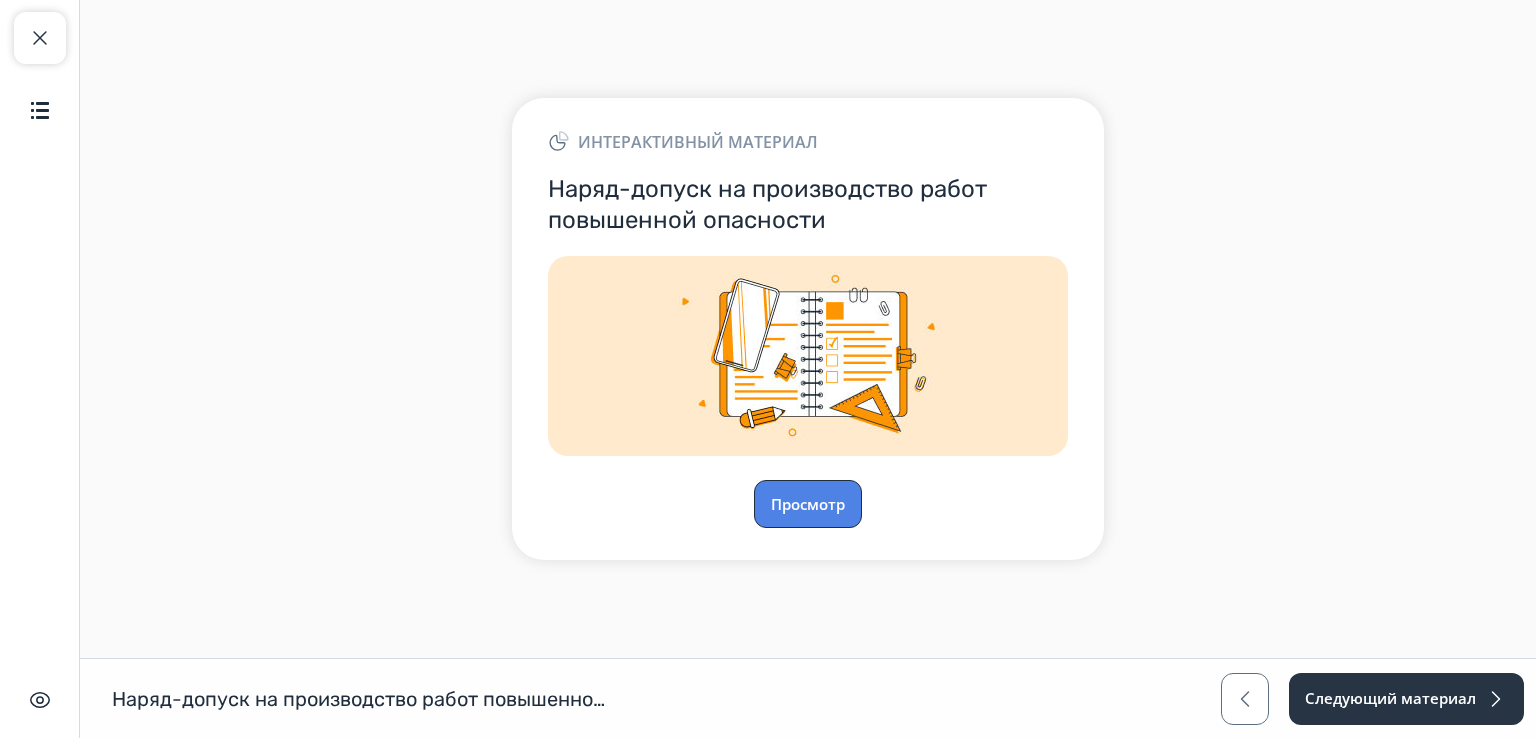 click on "Просмотр" at bounding box center [808, 504] 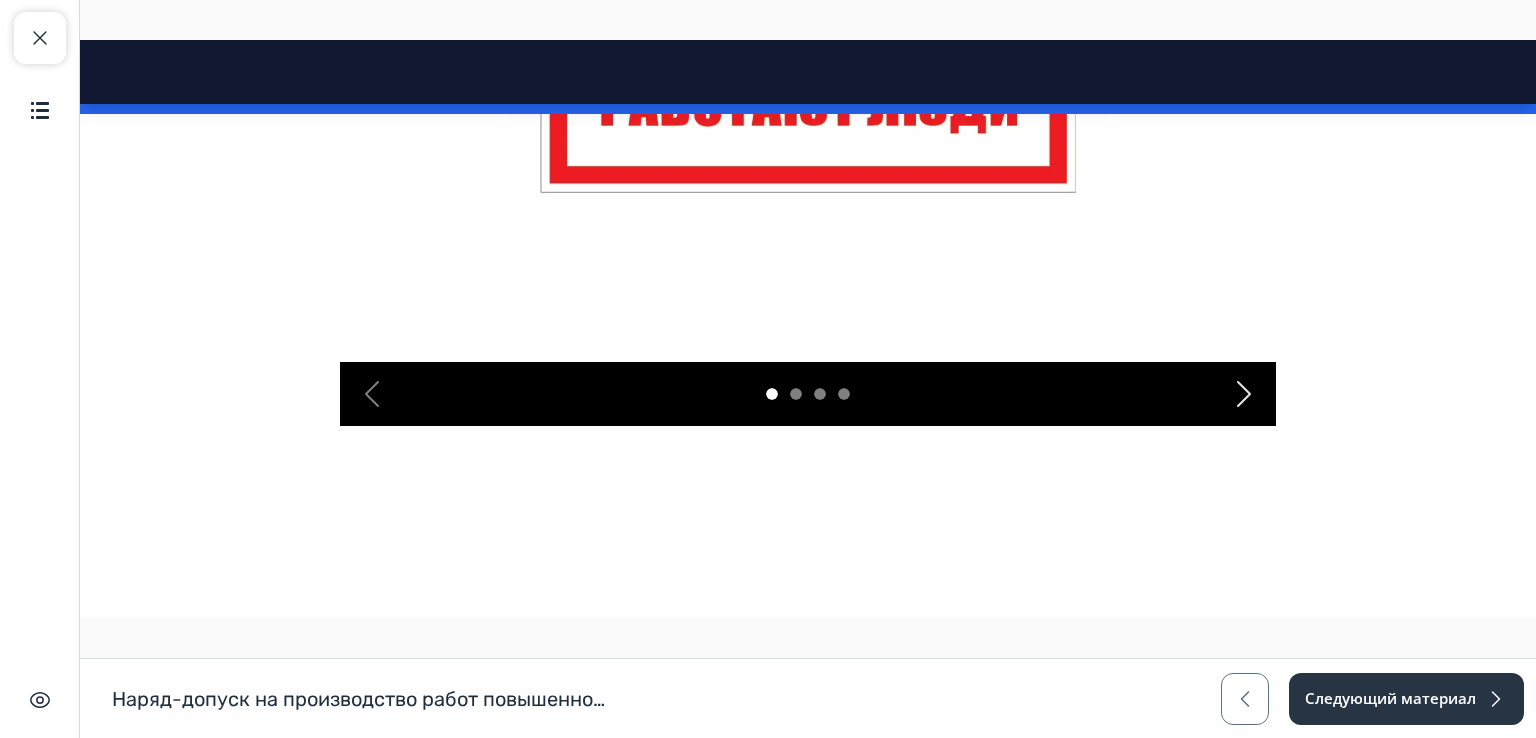 scroll, scrollTop: 5200, scrollLeft: 0, axis: vertical 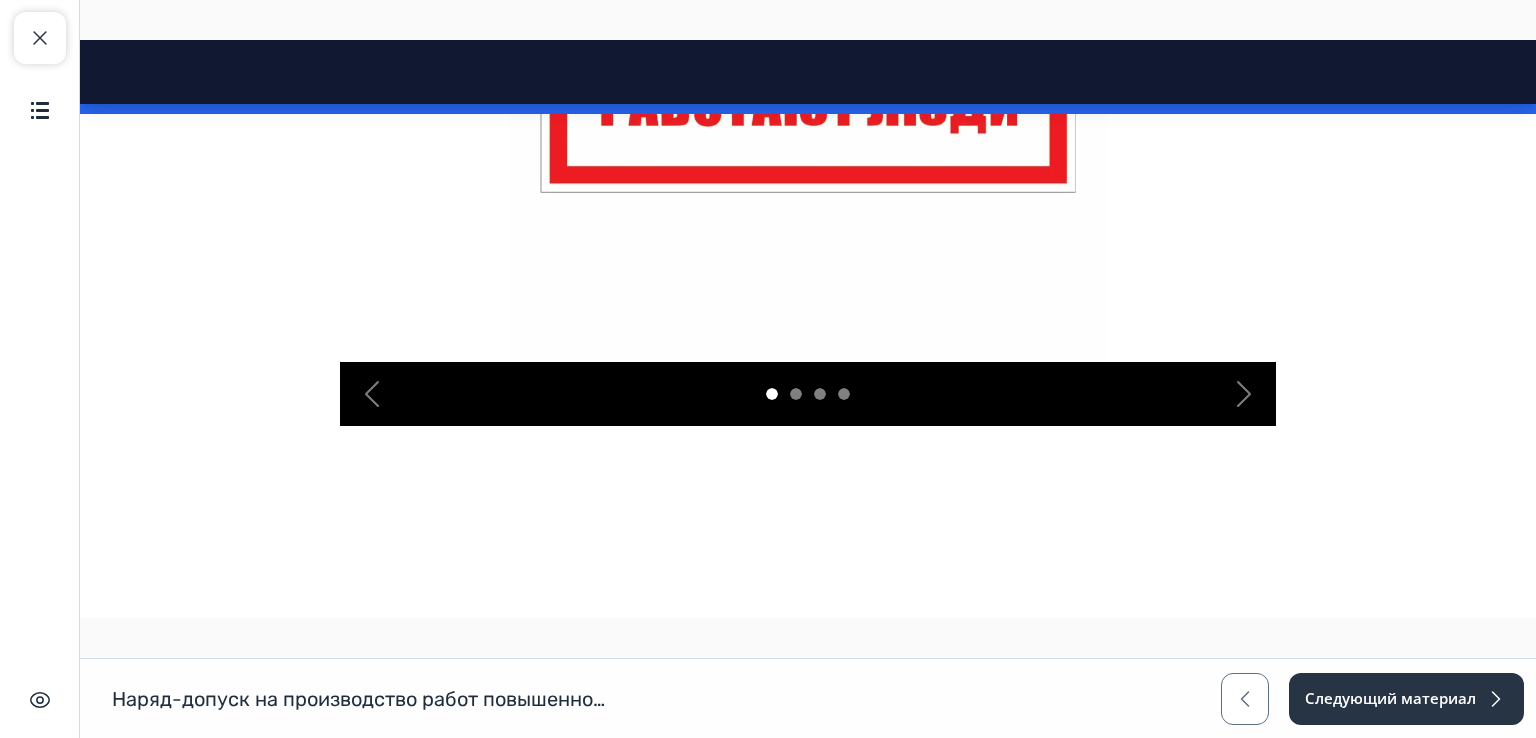 click at bounding box center (808, 62) 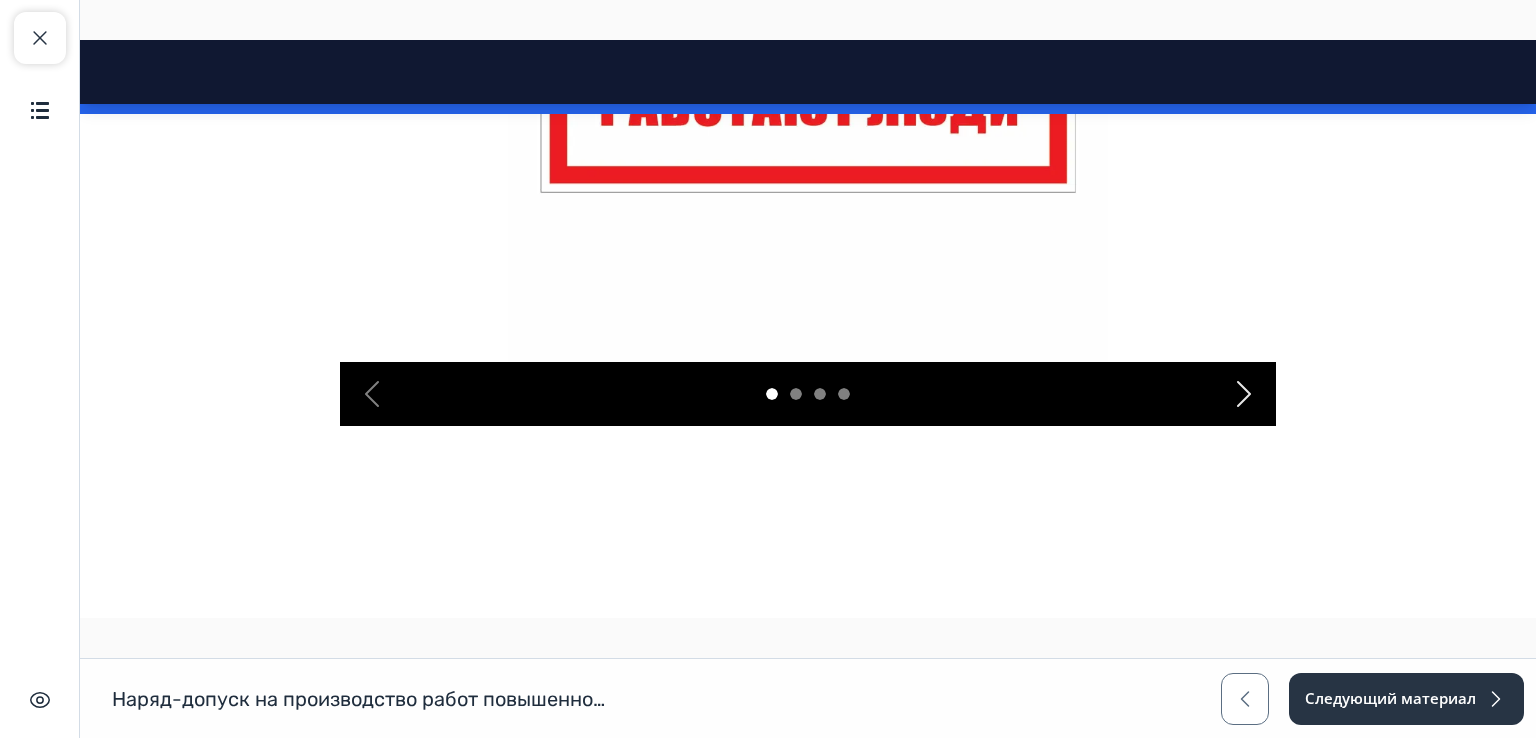 click at bounding box center [1244, 394] 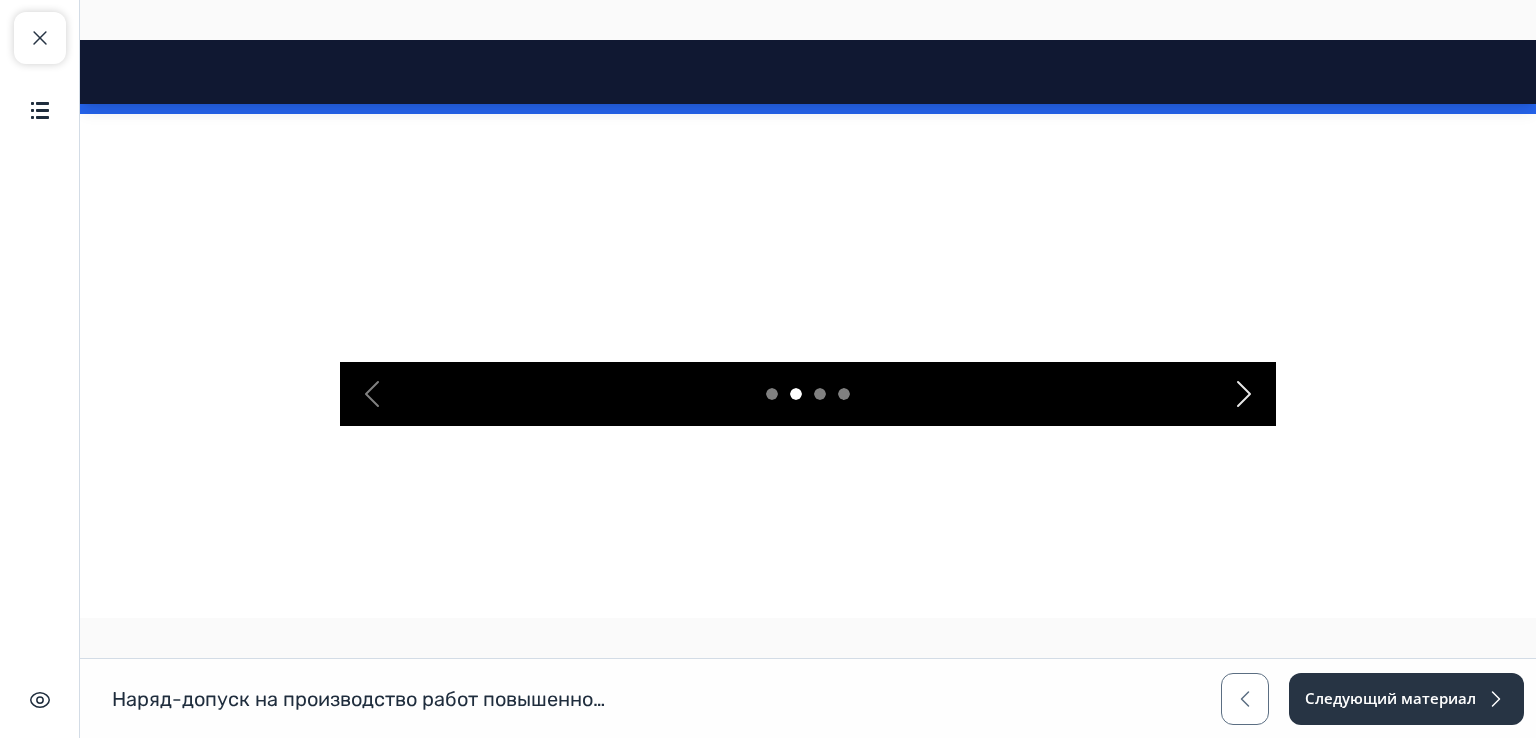 scroll, scrollTop: 5221, scrollLeft: 0, axis: vertical 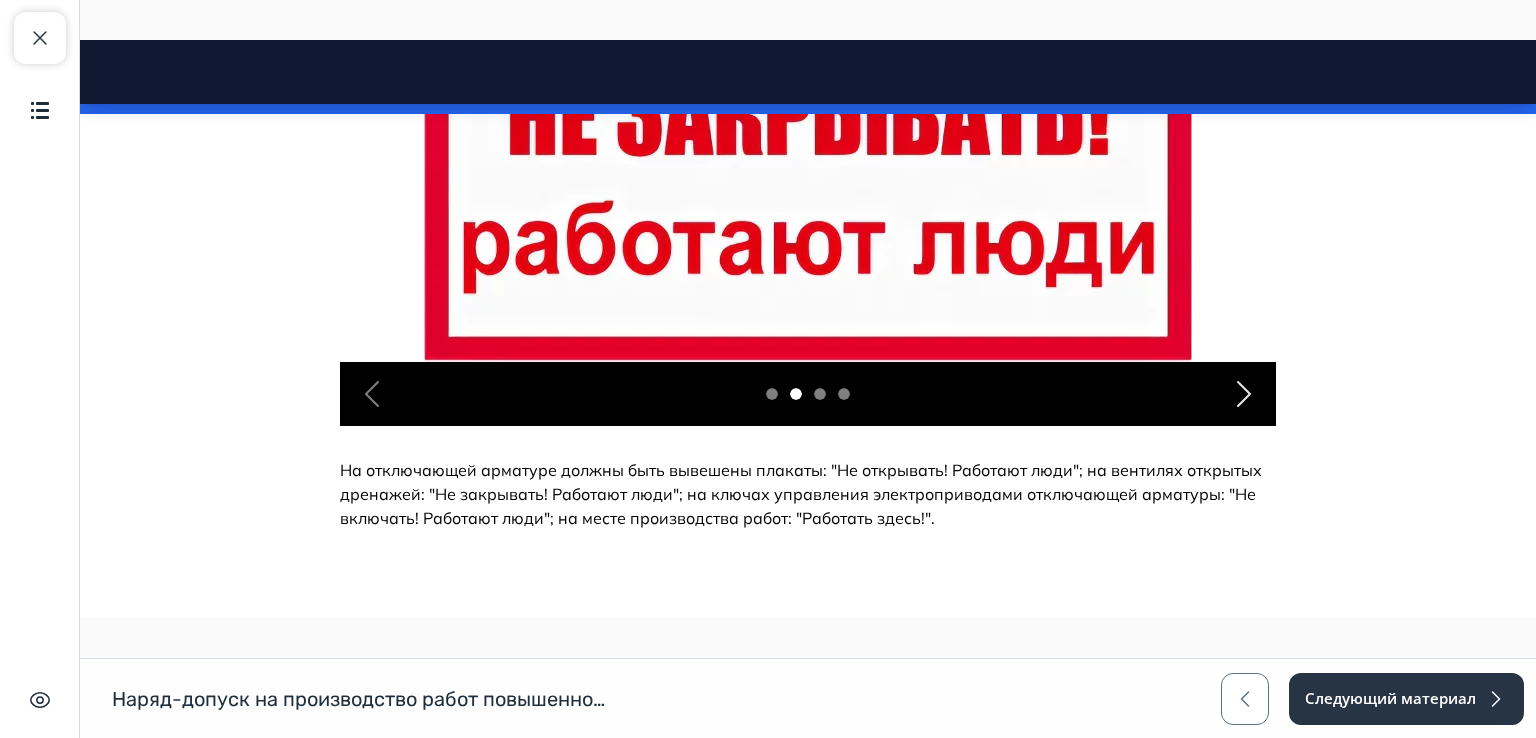 click at bounding box center (1244, 394) 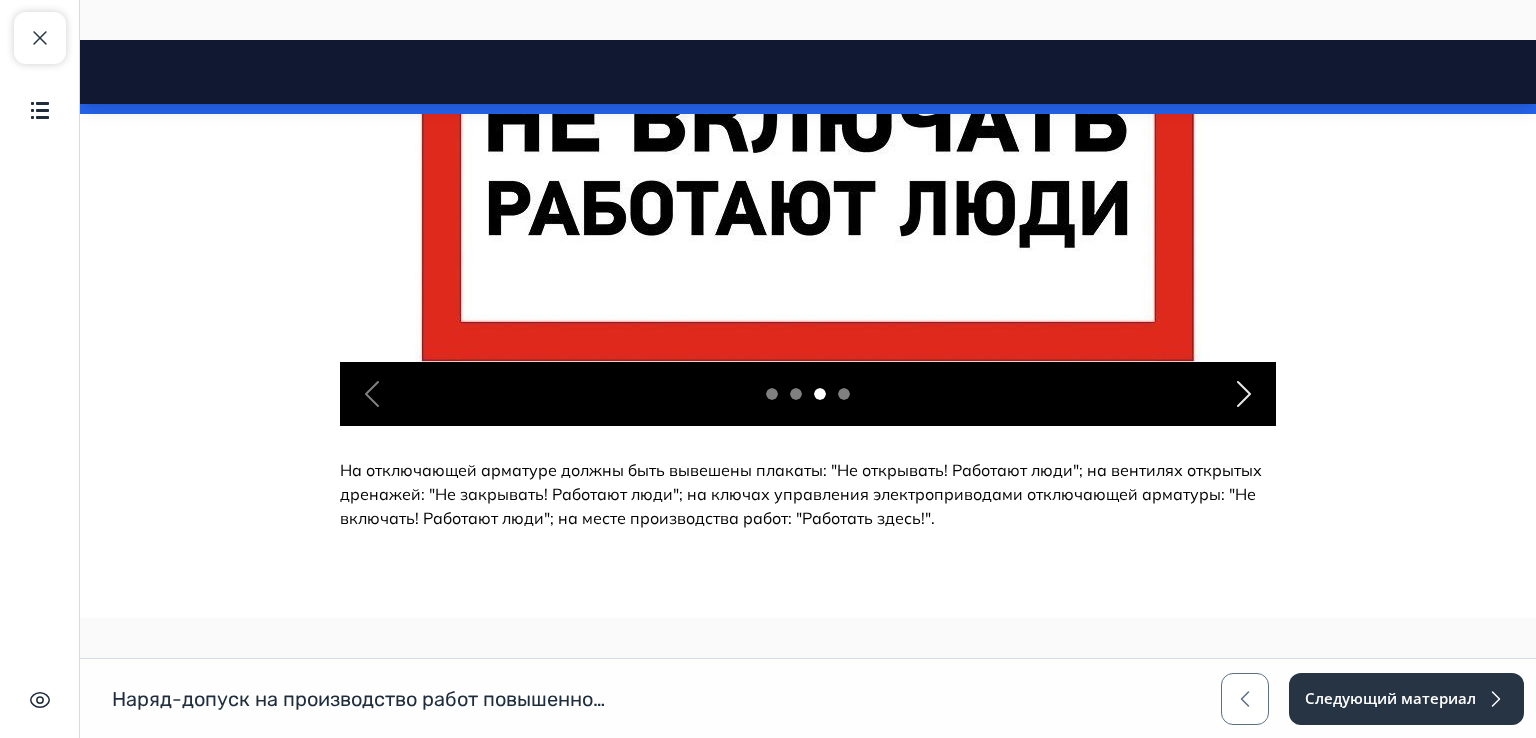 click at bounding box center (1244, 394) 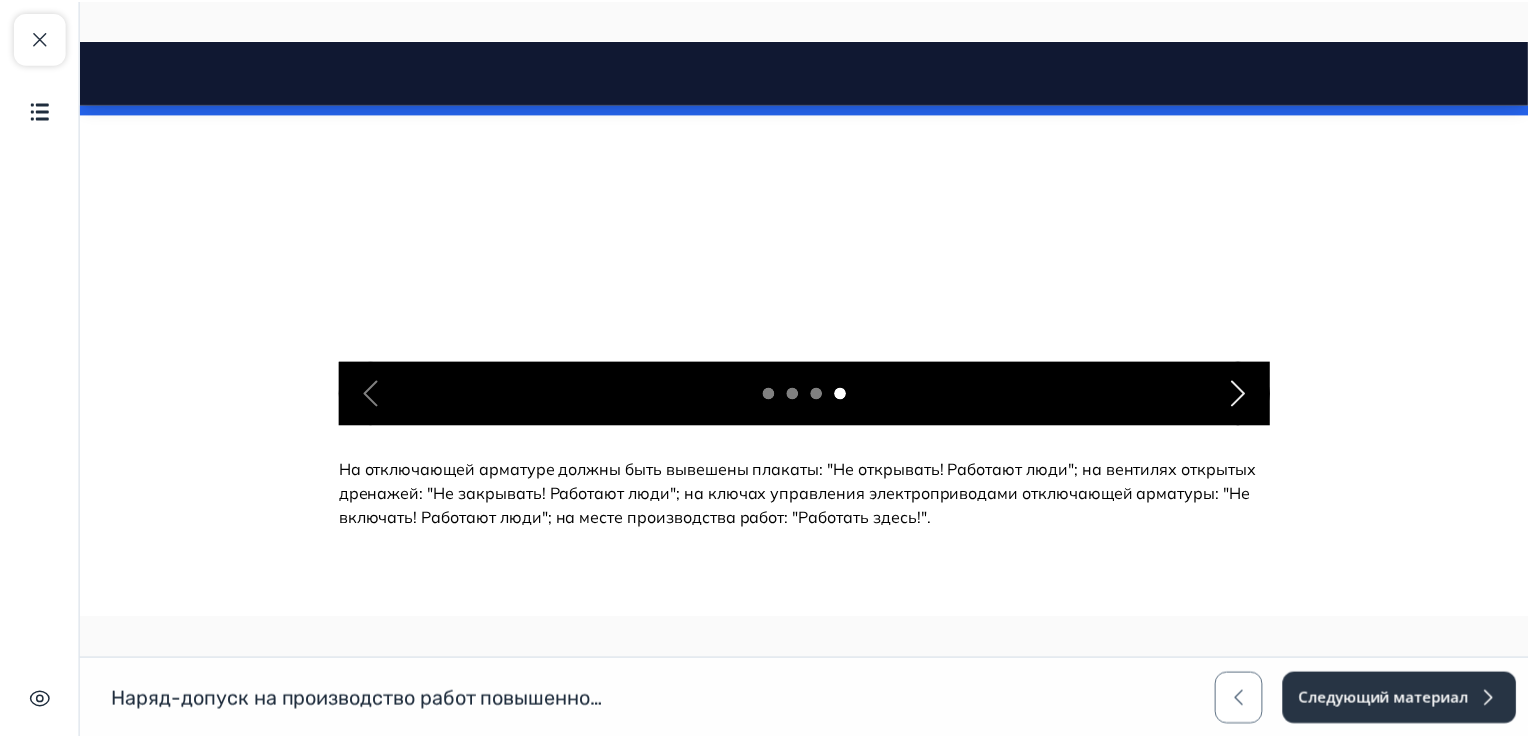 scroll, scrollTop: 5172, scrollLeft: 0, axis: vertical 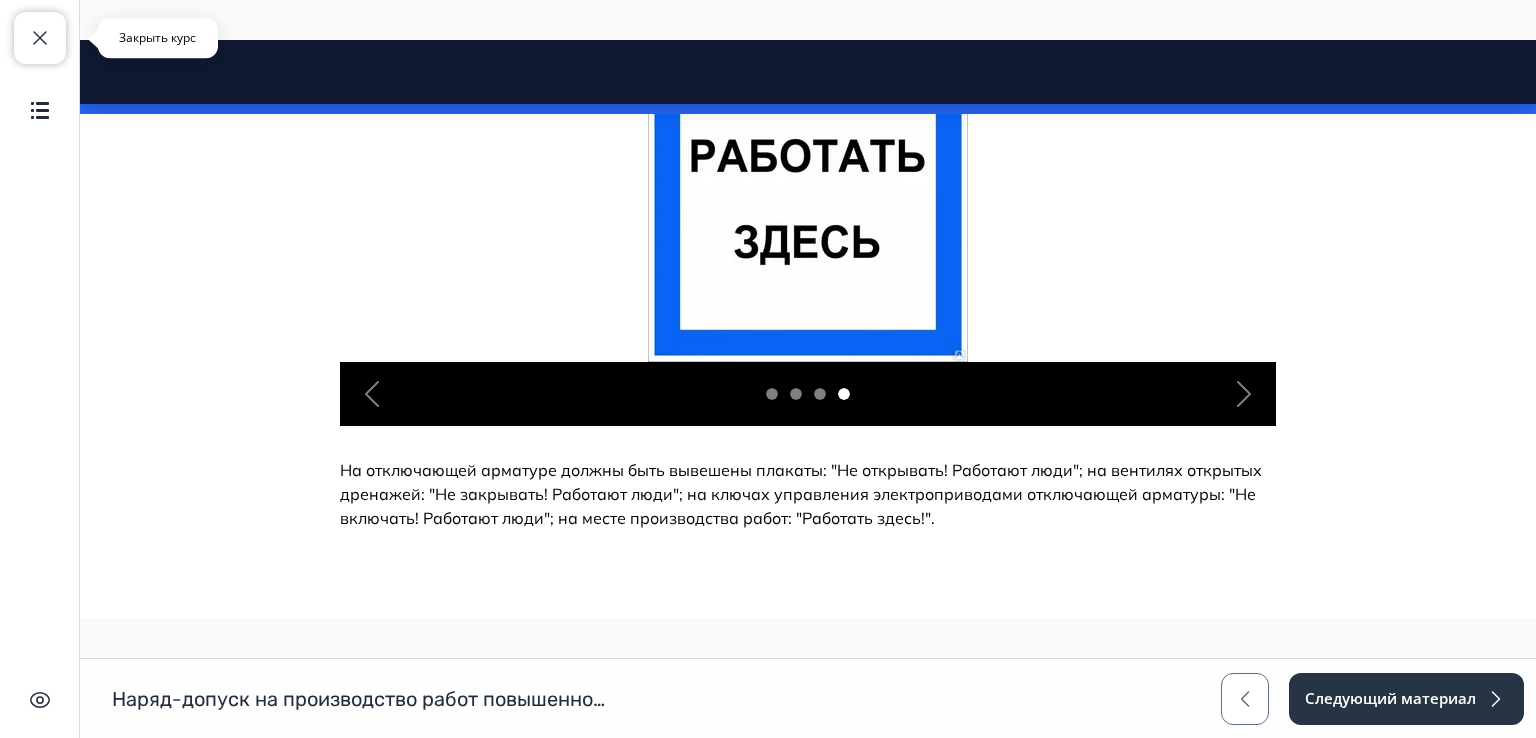 click at bounding box center [40, 38] 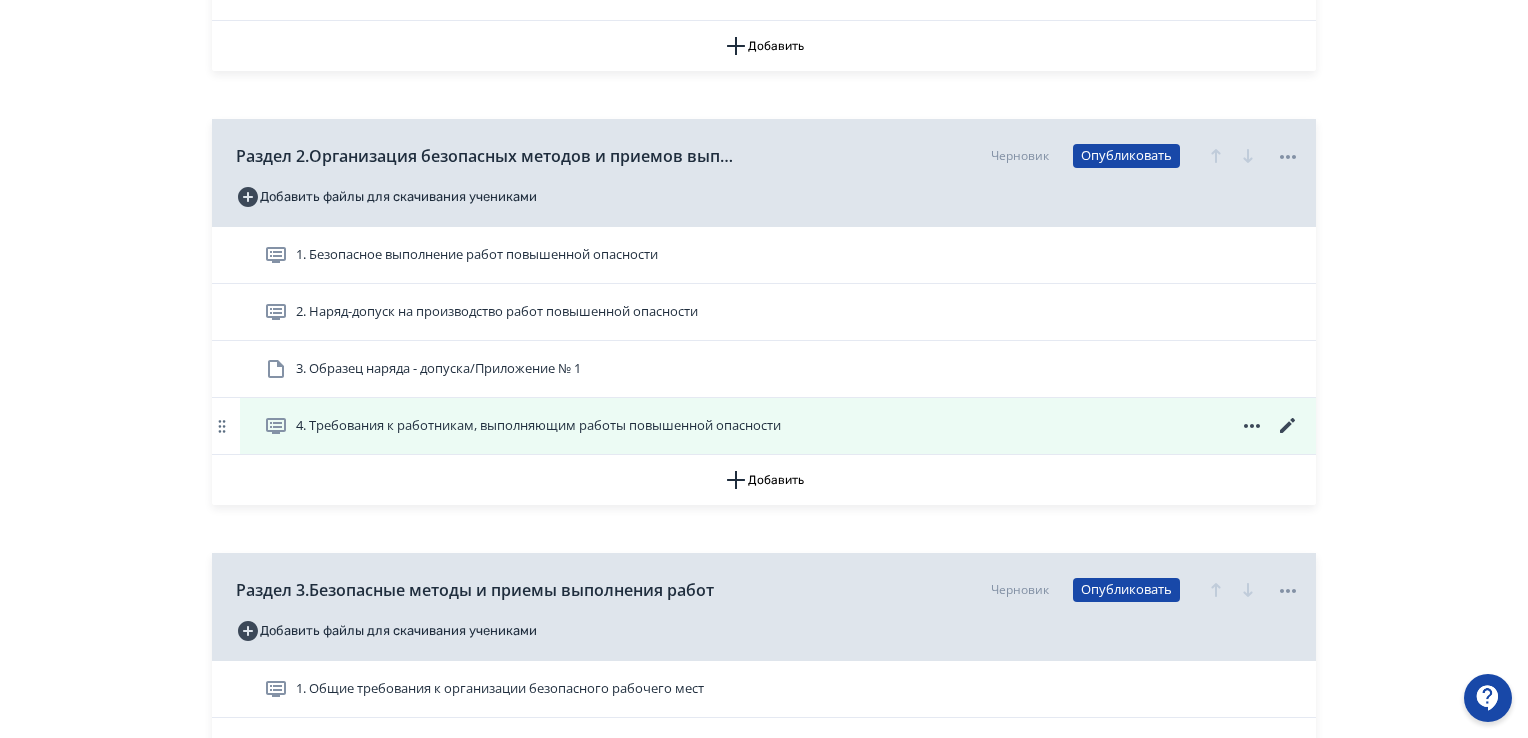 scroll, scrollTop: 500, scrollLeft: 0, axis: vertical 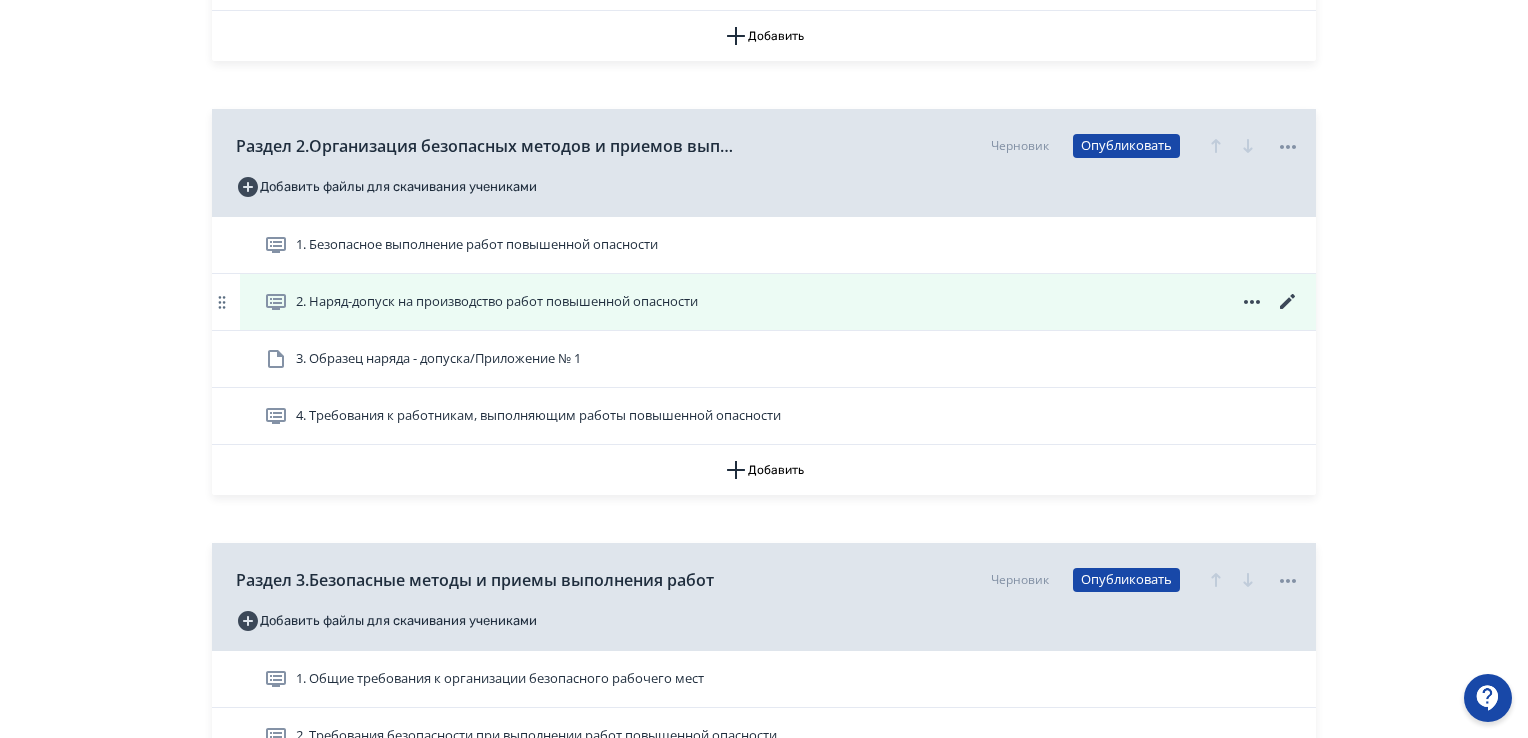 click 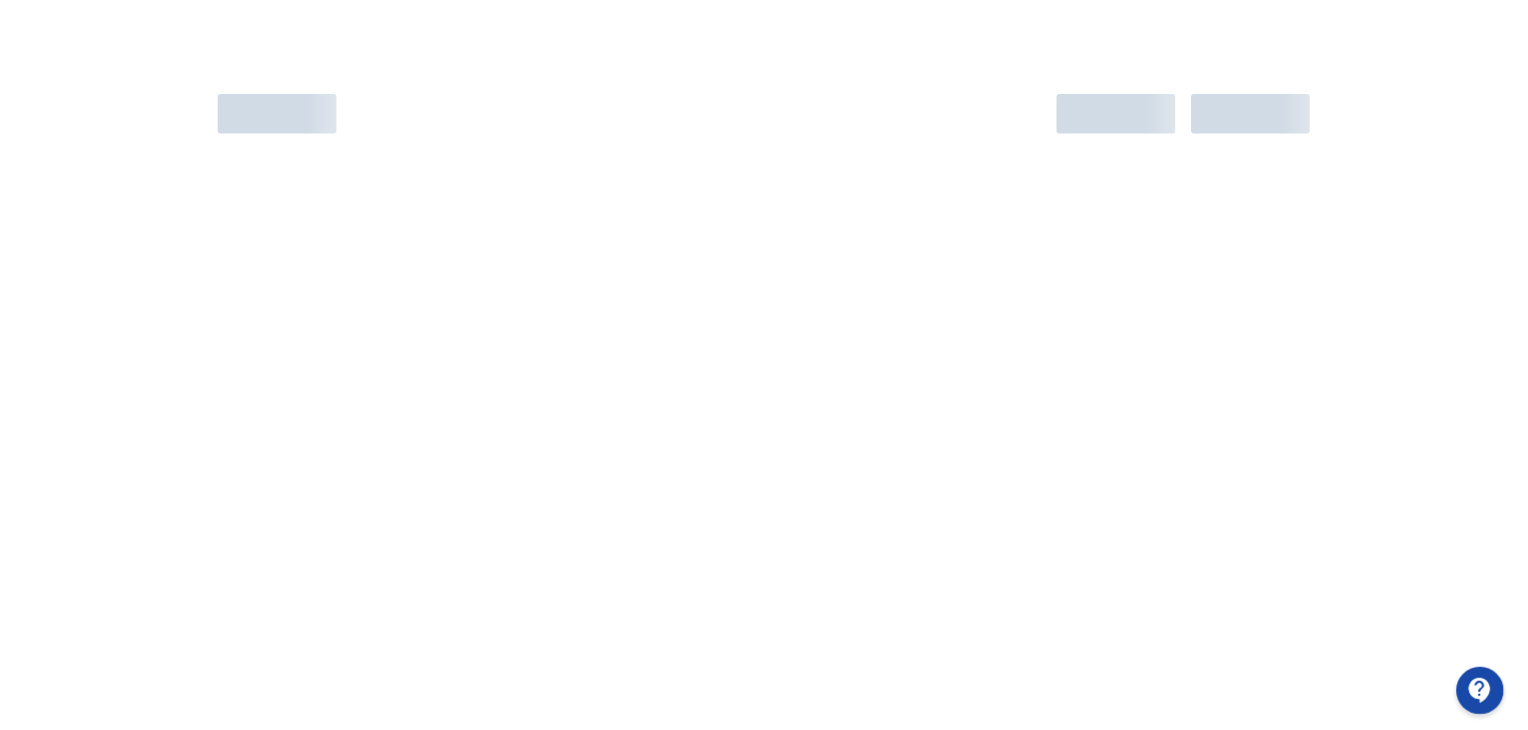 scroll, scrollTop: 0, scrollLeft: 0, axis: both 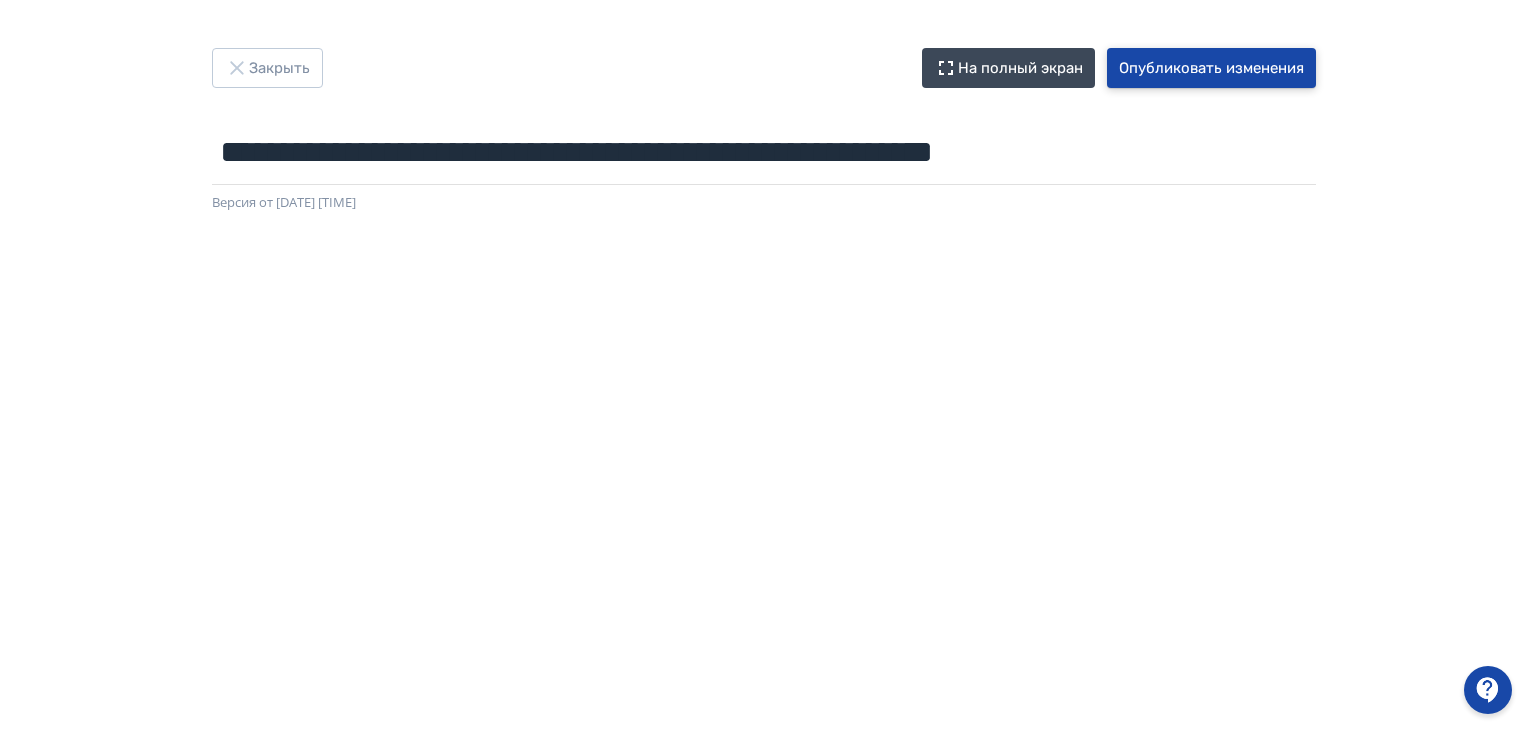 click on "Опубликовать изменения" at bounding box center [1211, 68] 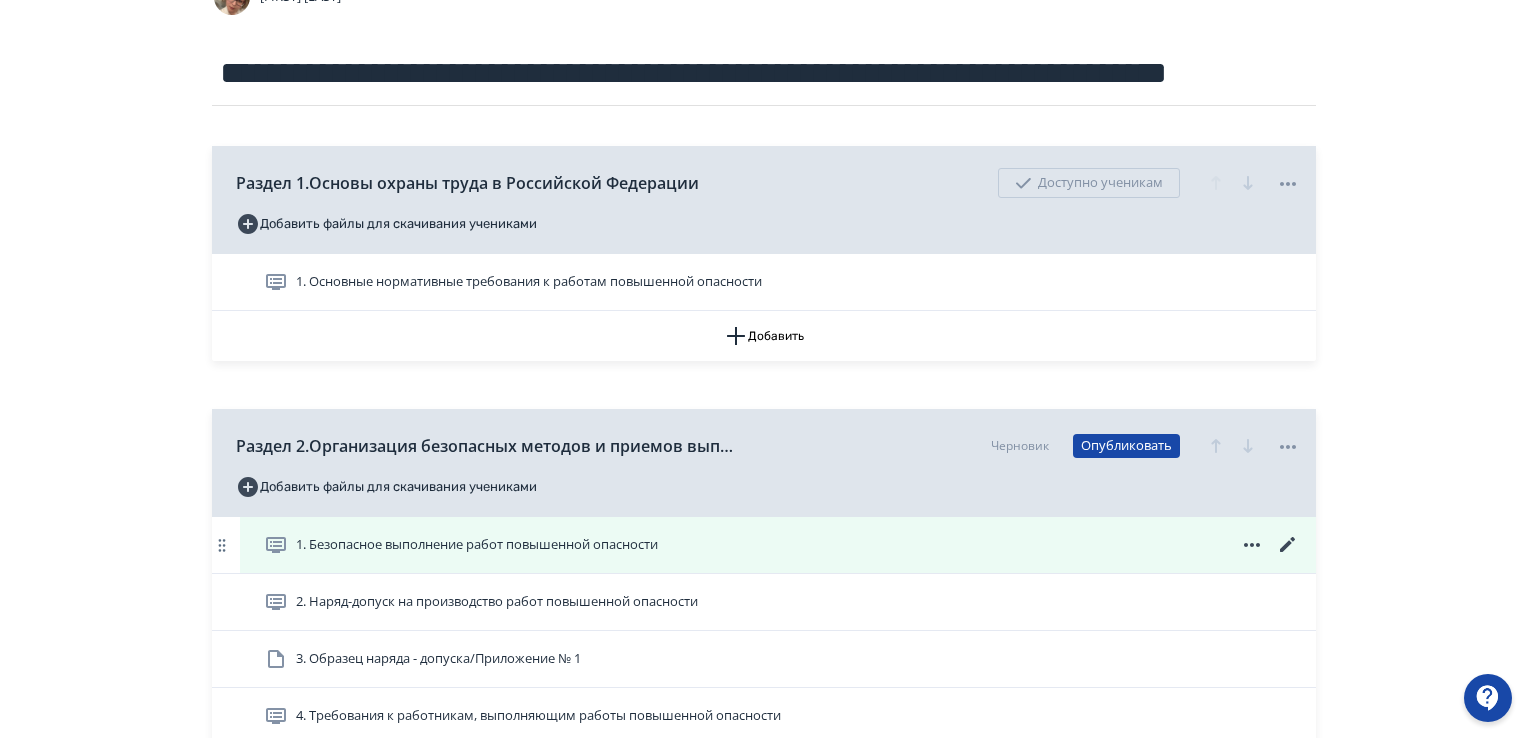 scroll, scrollTop: 400, scrollLeft: 0, axis: vertical 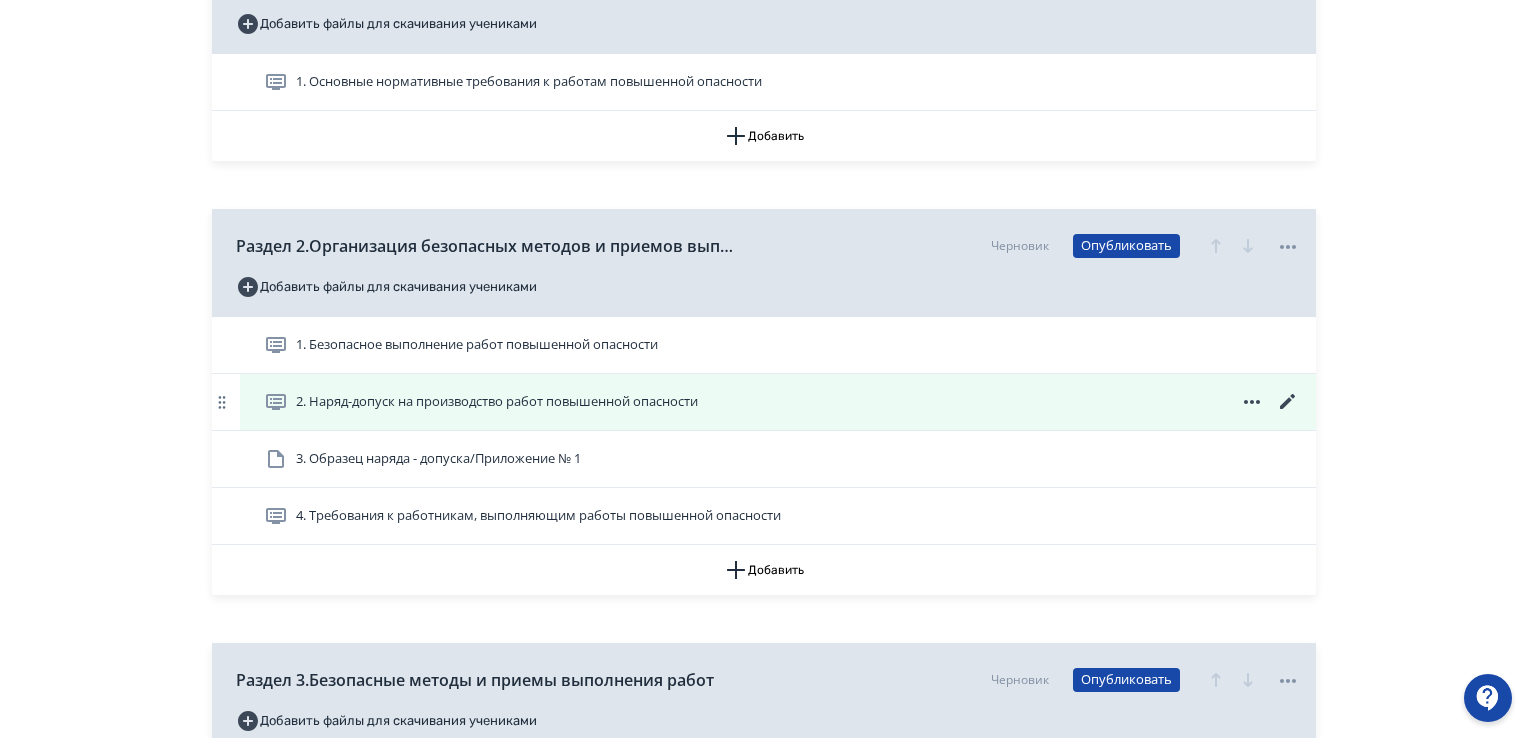 click 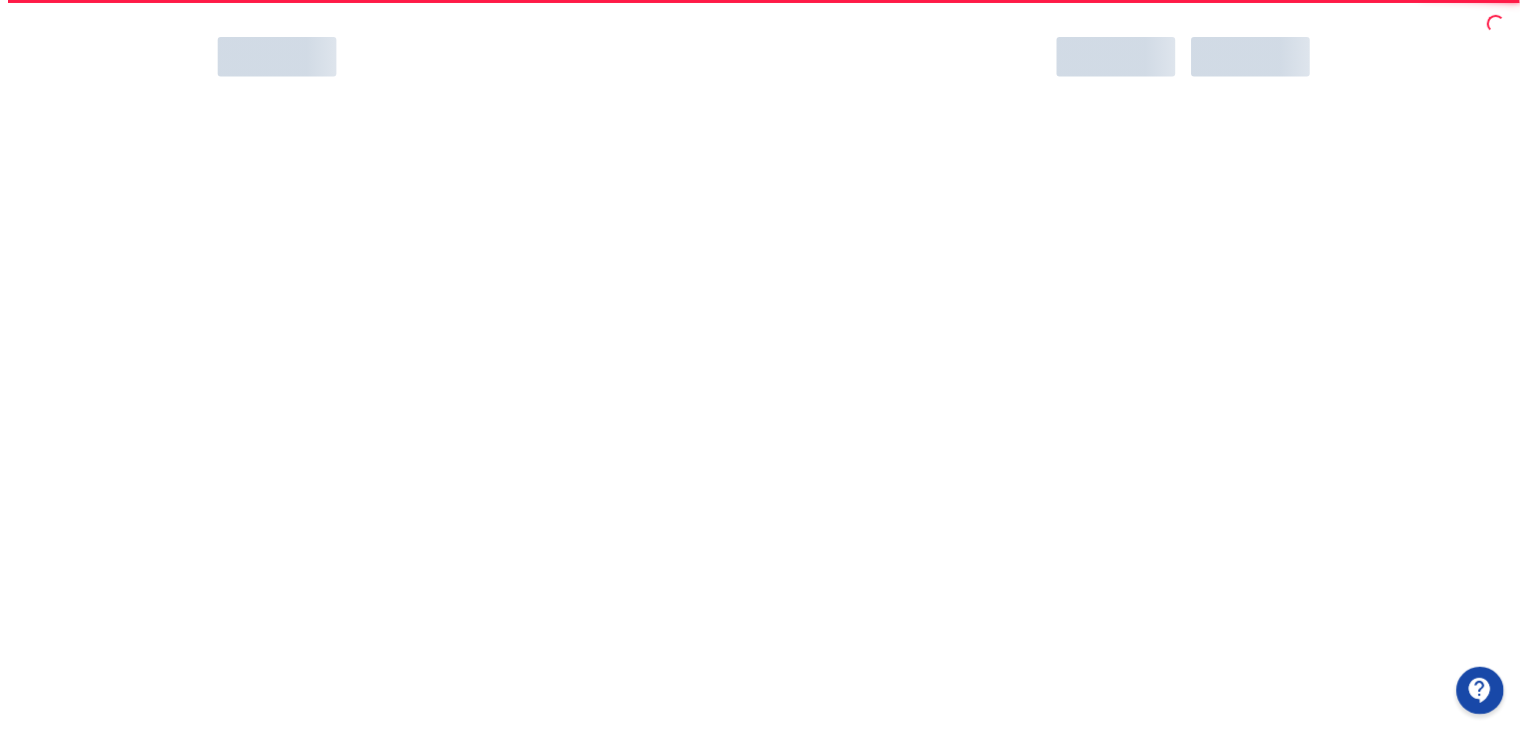 scroll, scrollTop: 0, scrollLeft: 0, axis: both 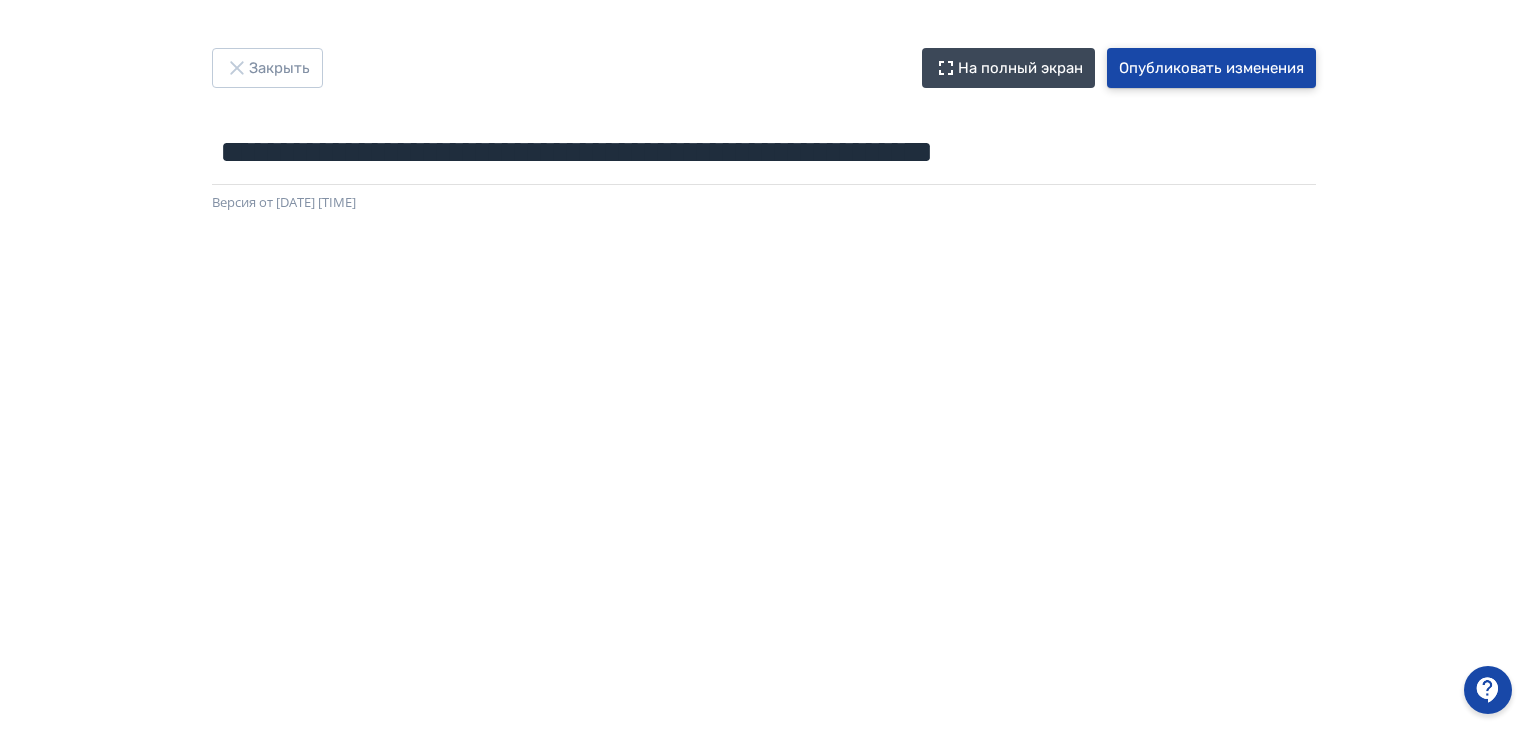 click on "Опубликовать изменения" at bounding box center [1211, 68] 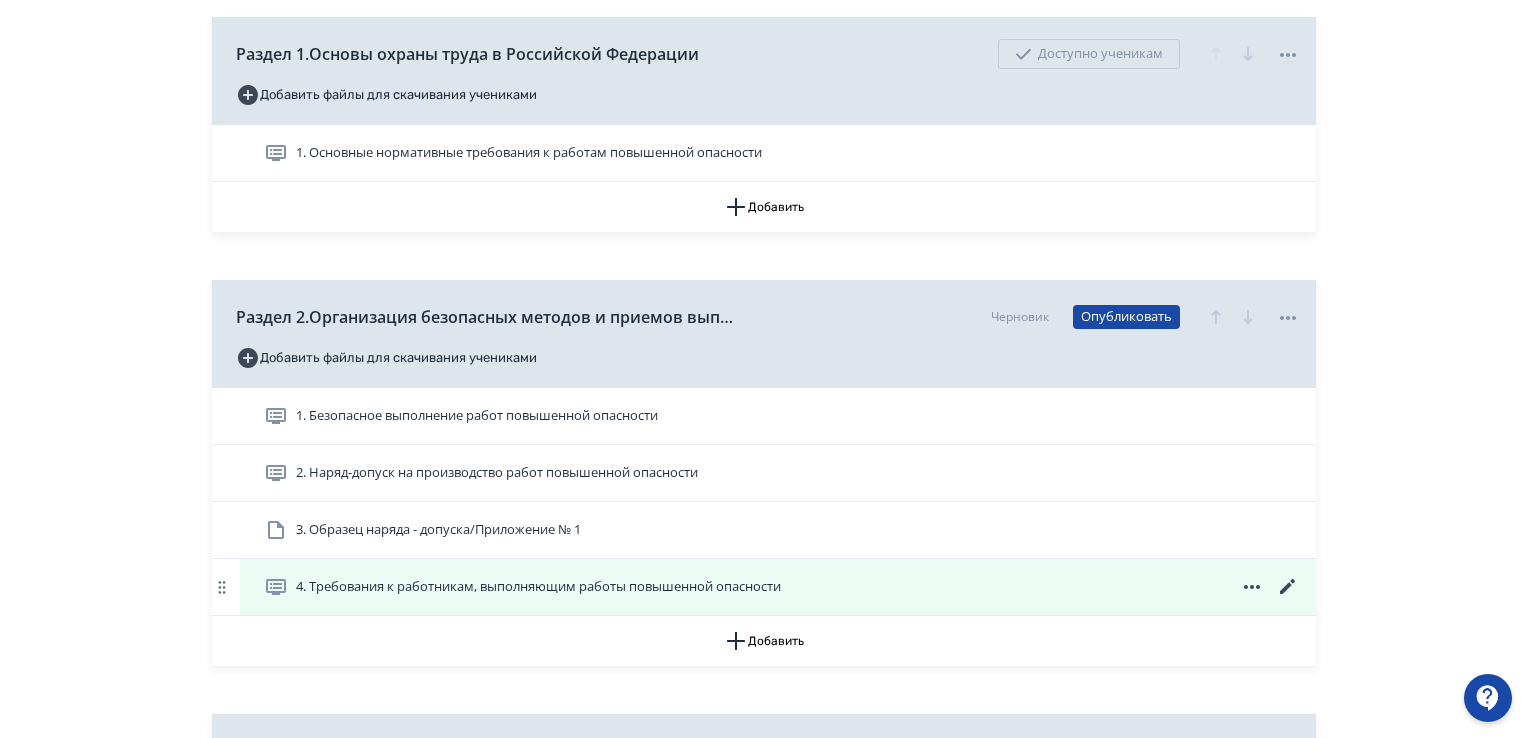 scroll, scrollTop: 300, scrollLeft: 0, axis: vertical 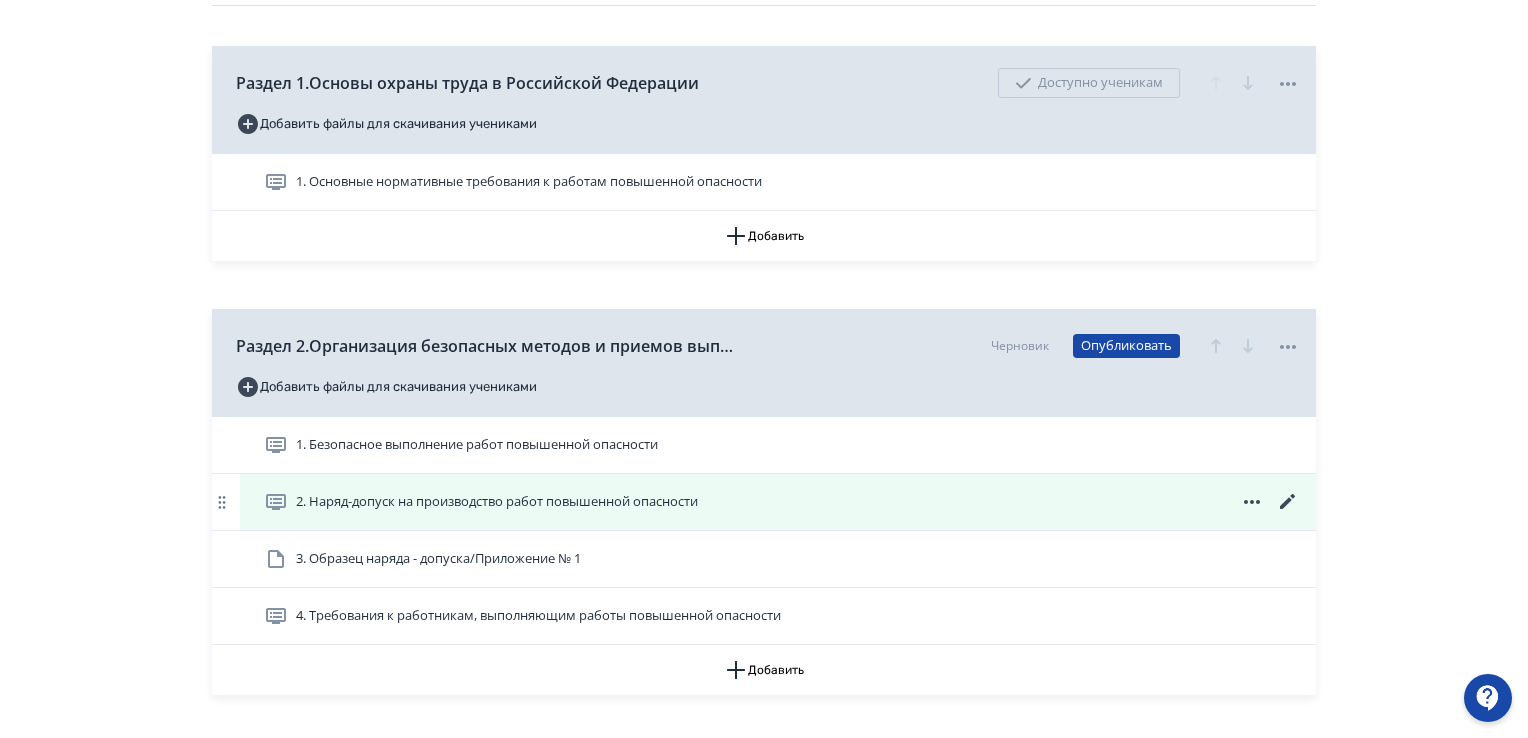click 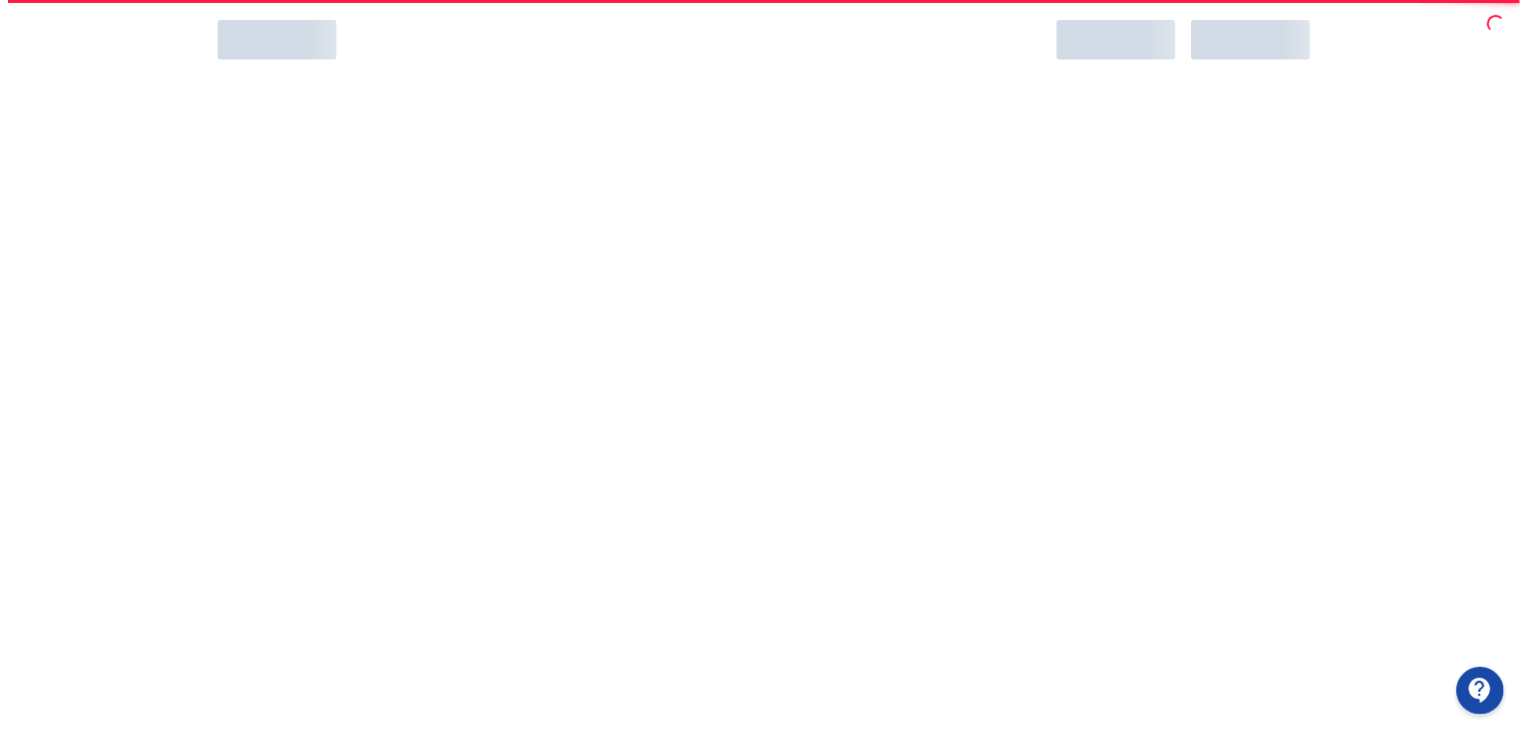 scroll, scrollTop: 0, scrollLeft: 0, axis: both 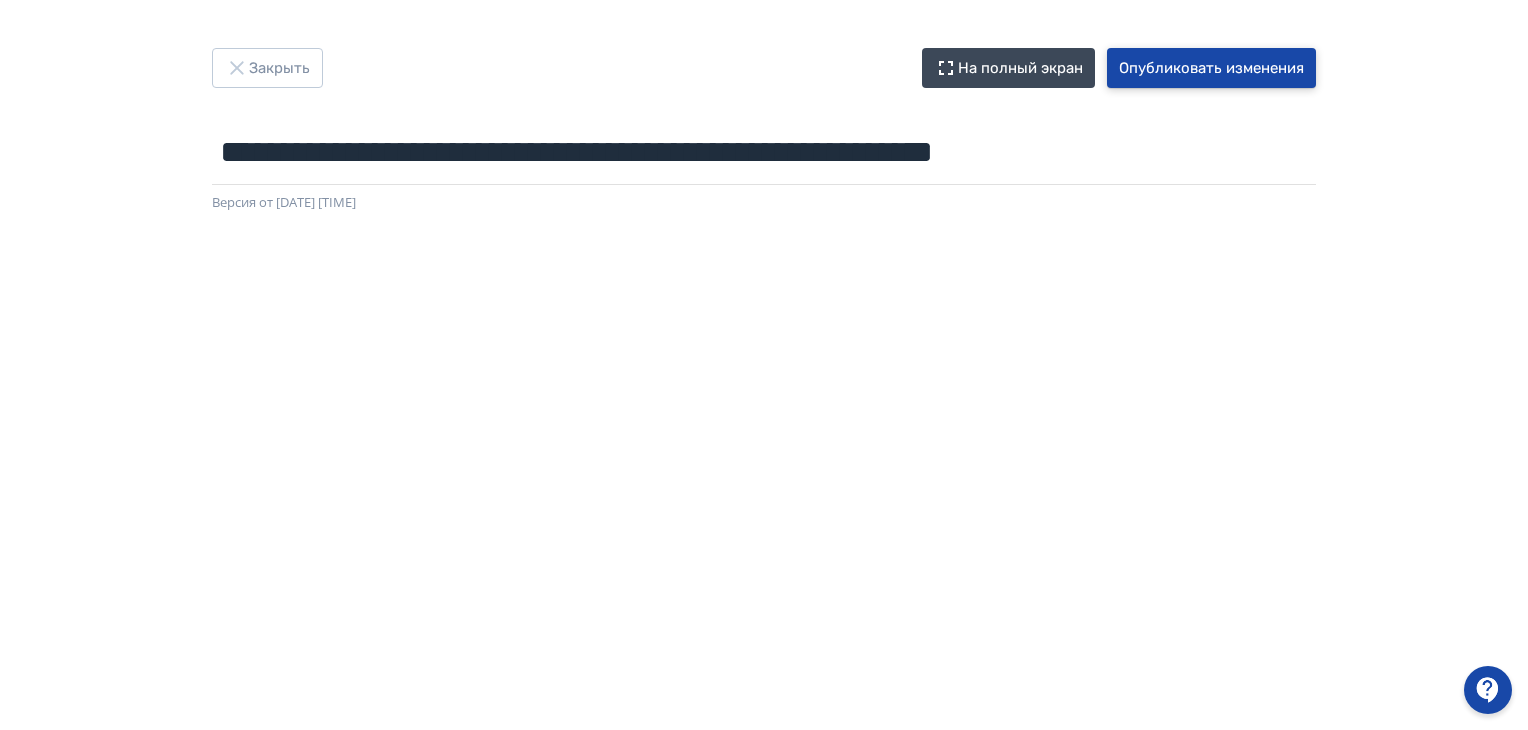 click on "Опубликовать изменения" at bounding box center [1211, 68] 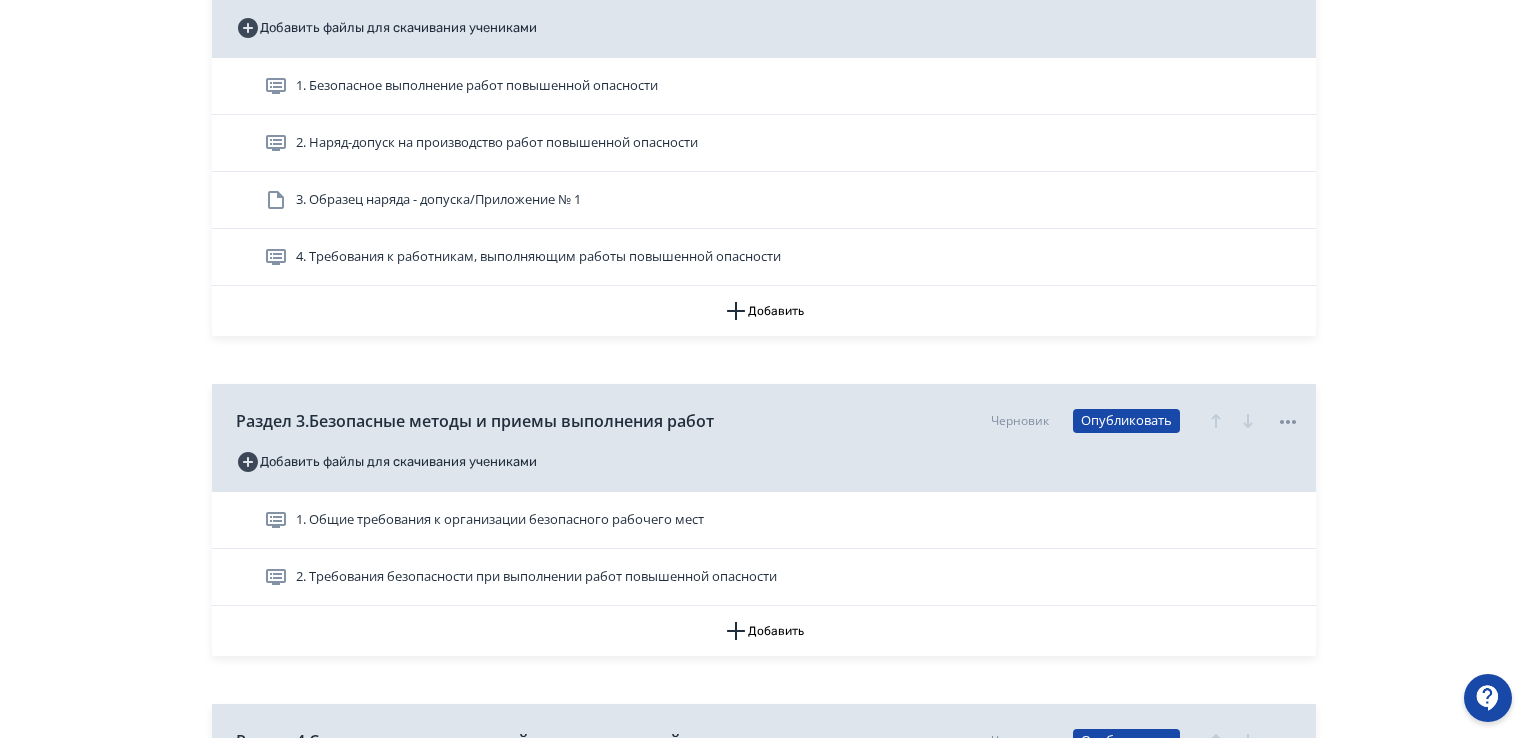 scroll, scrollTop: 600, scrollLeft: 0, axis: vertical 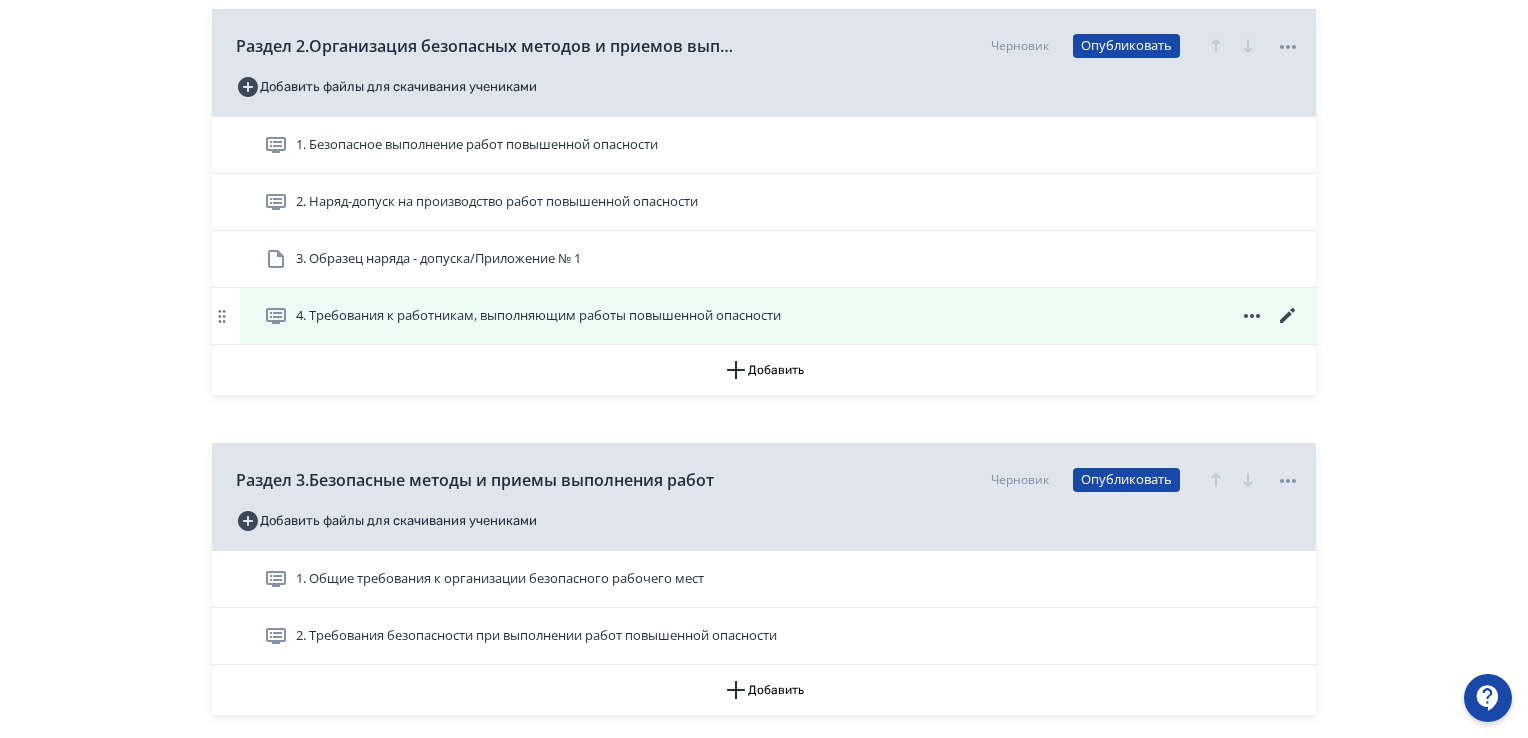 click 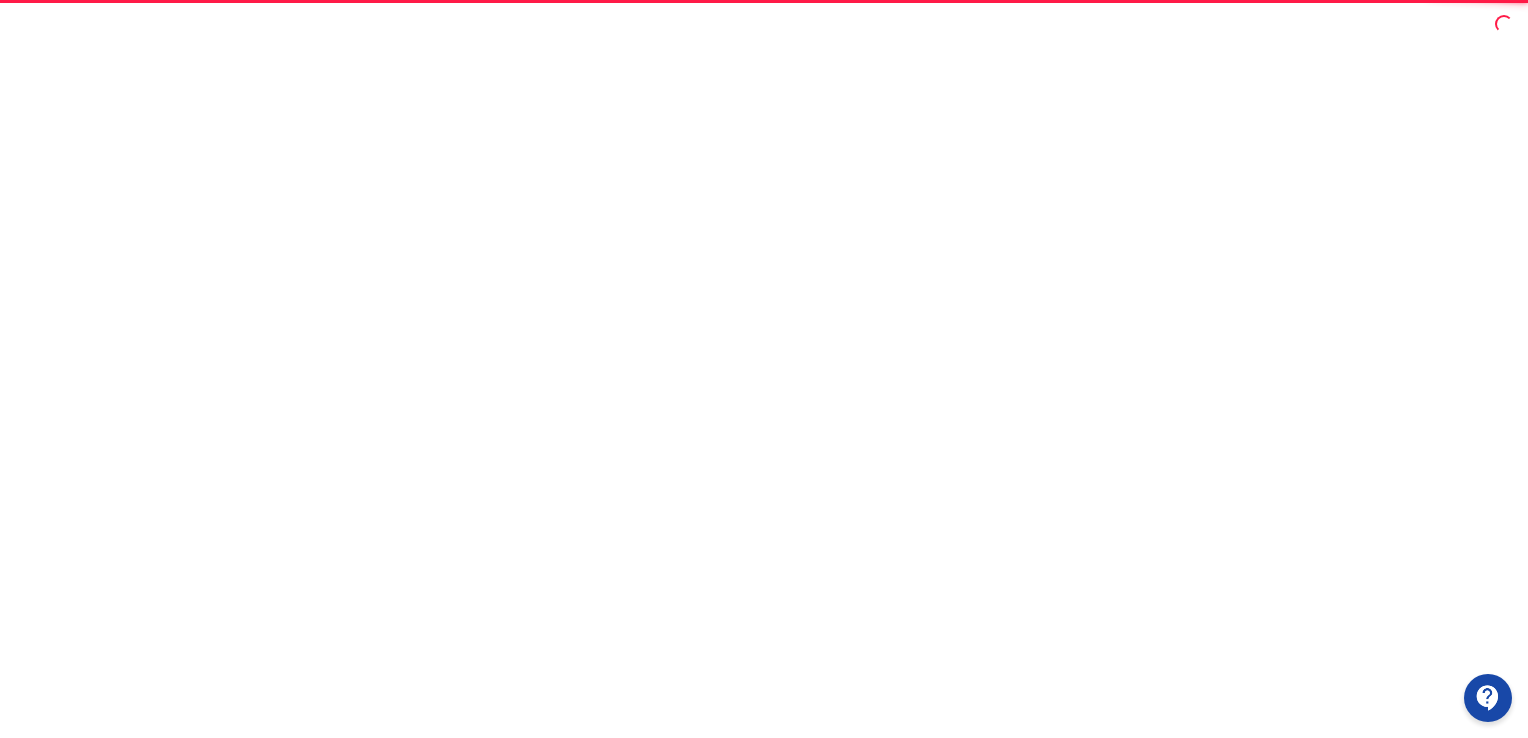 scroll, scrollTop: 0, scrollLeft: 0, axis: both 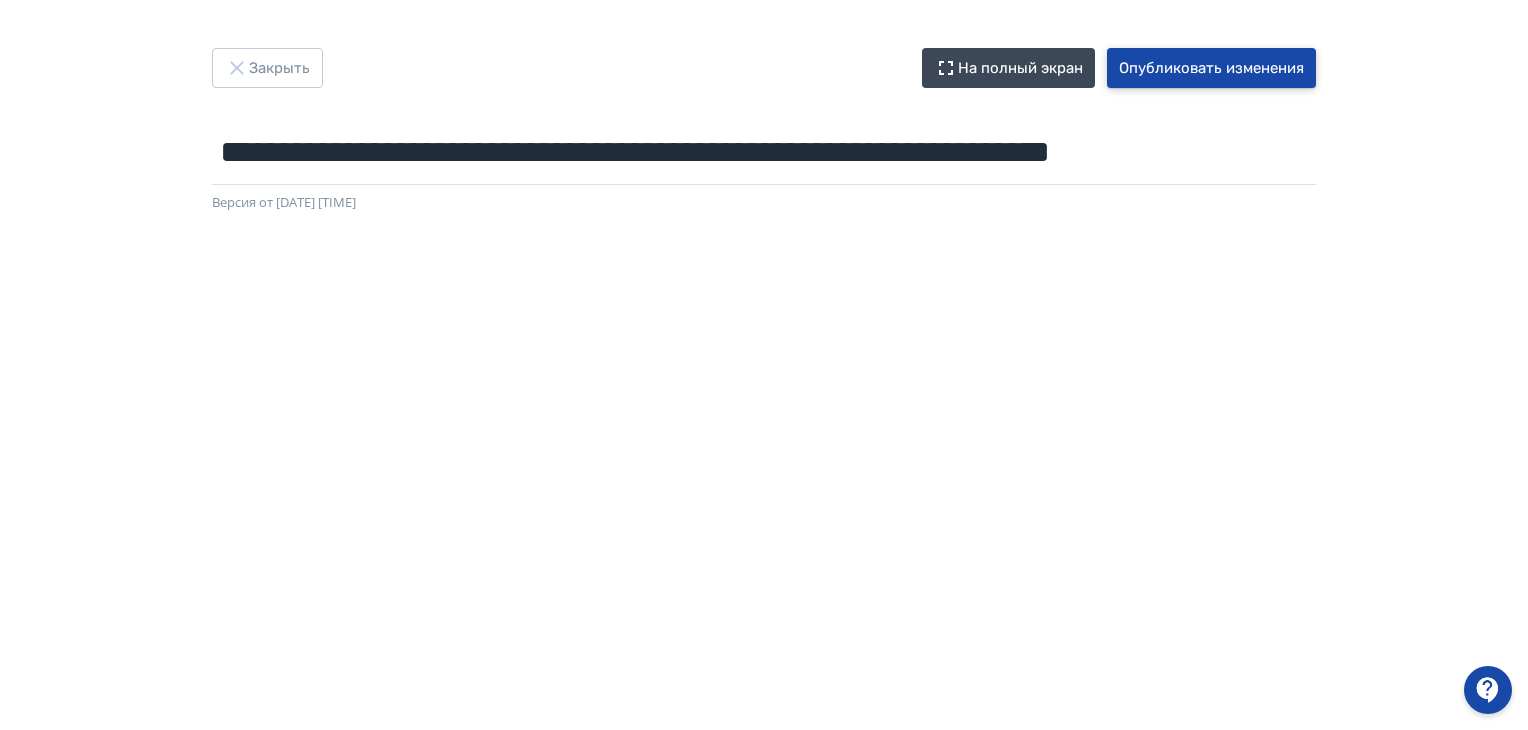 click on "Опубликовать изменения" at bounding box center [1211, 68] 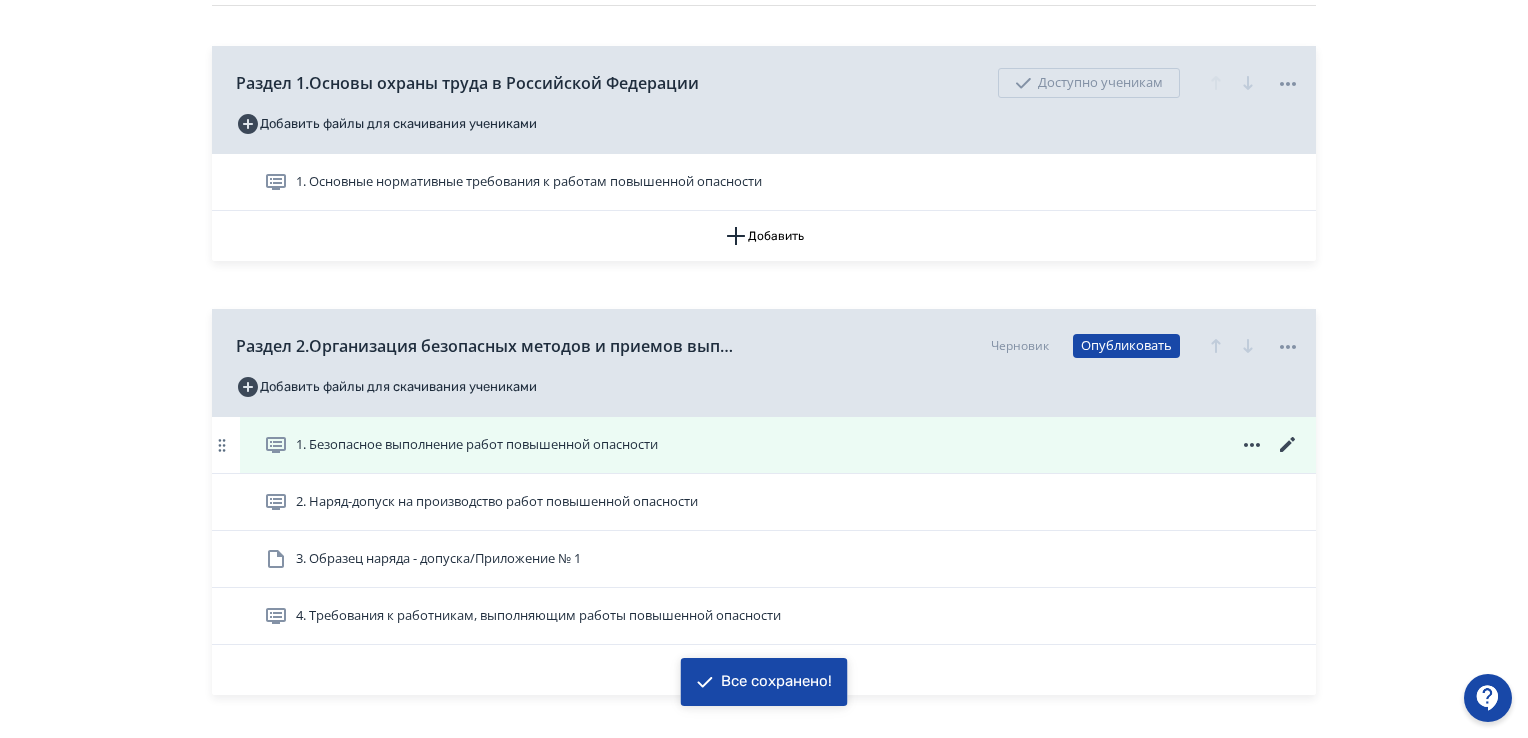 scroll, scrollTop: 500, scrollLeft: 0, axis: vertical 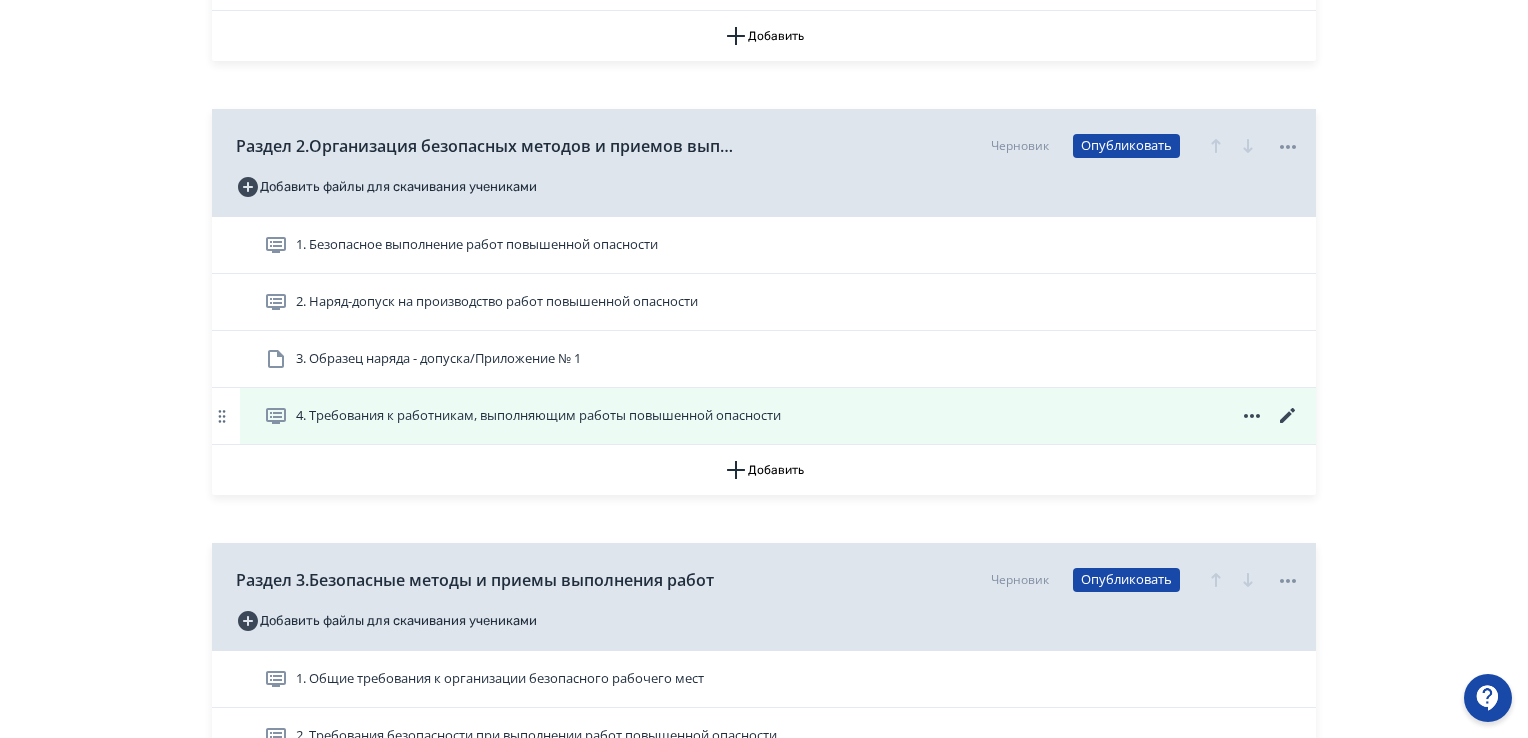 click 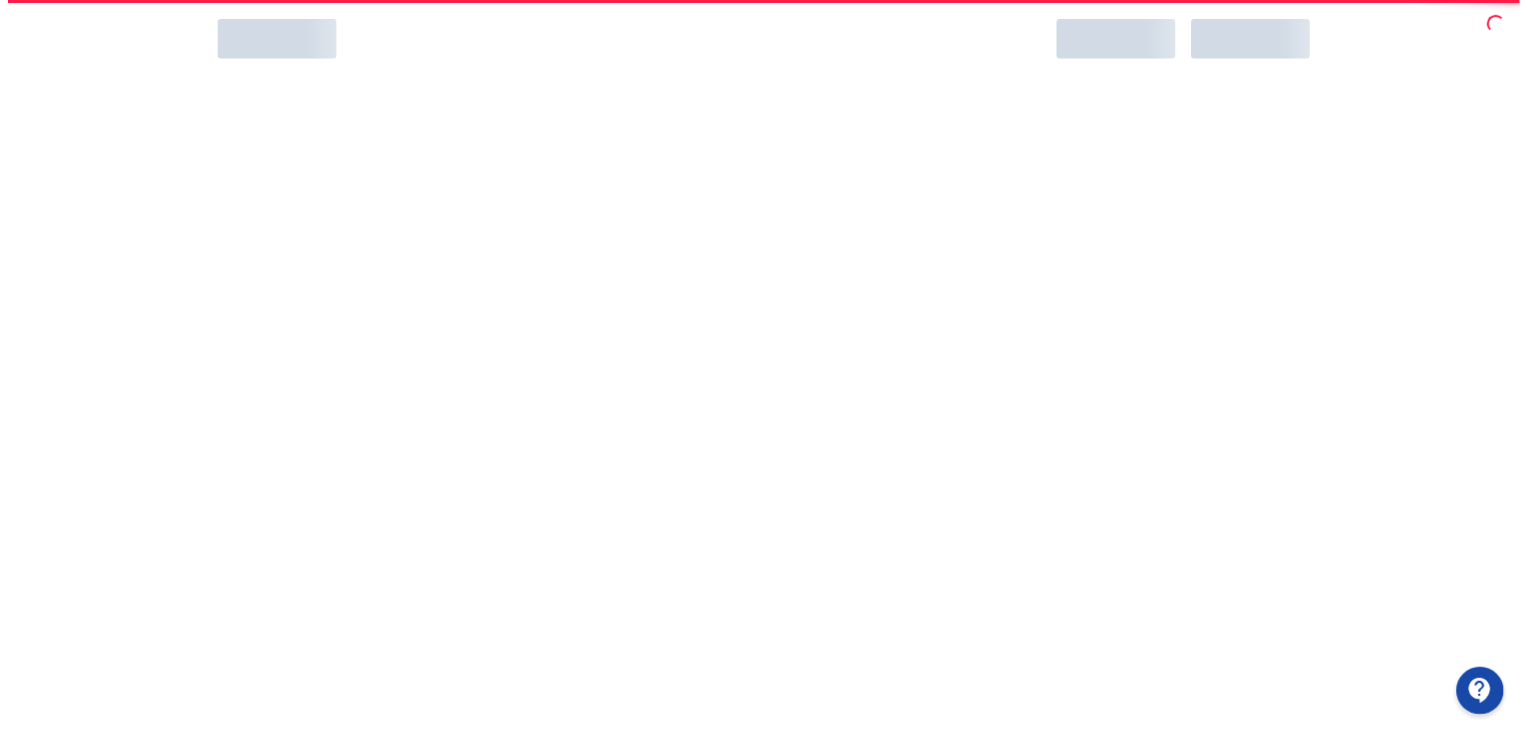 scroll, scrollTop: 0, scrollLeft: 0, axis: both 